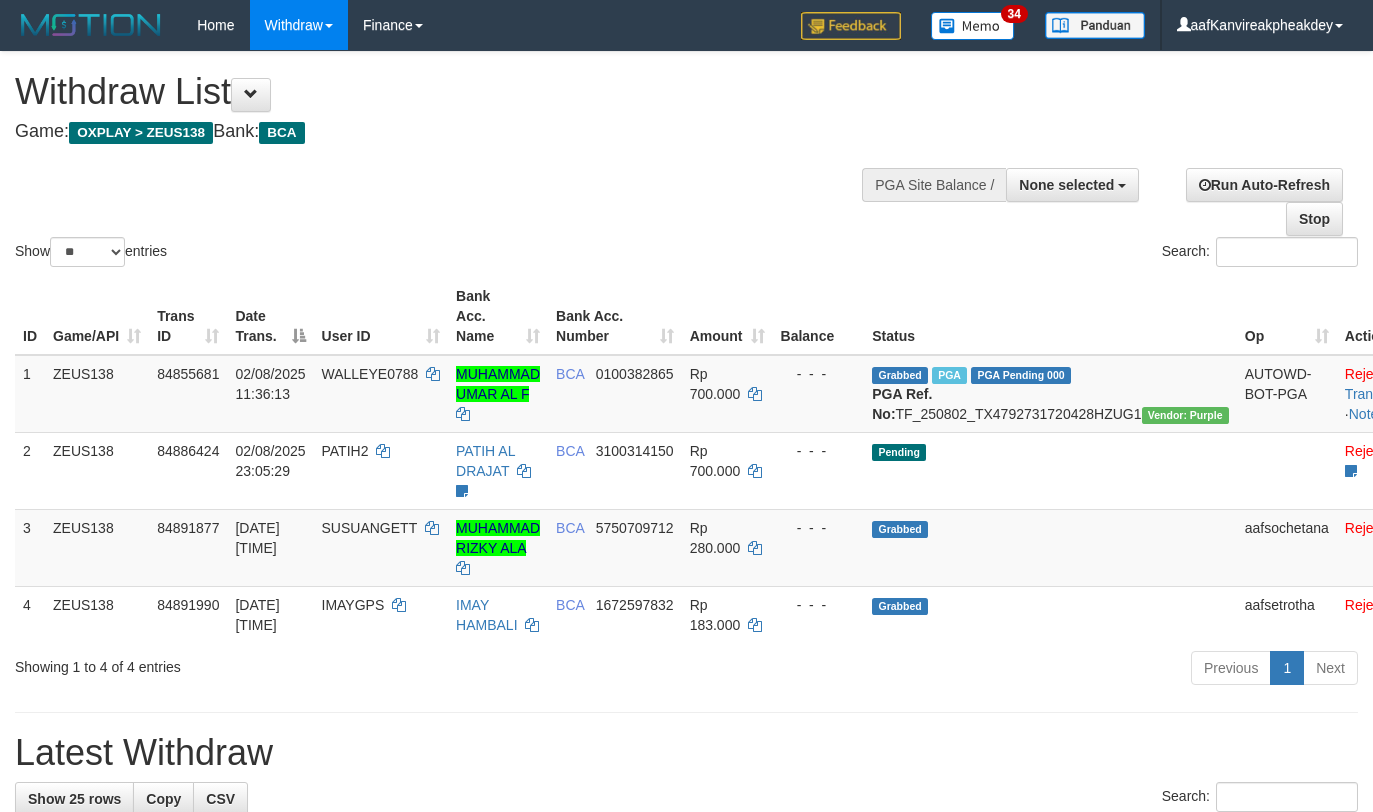 select 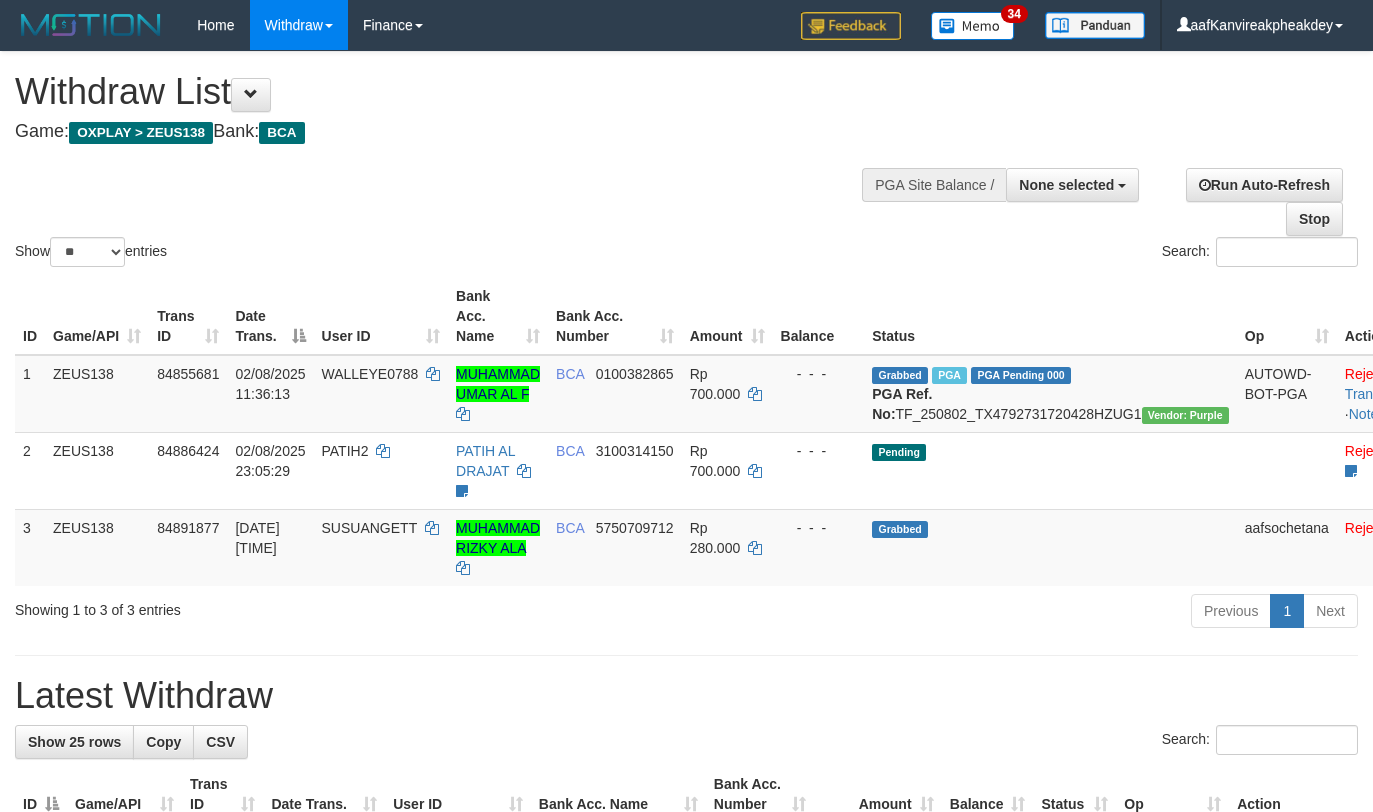 select 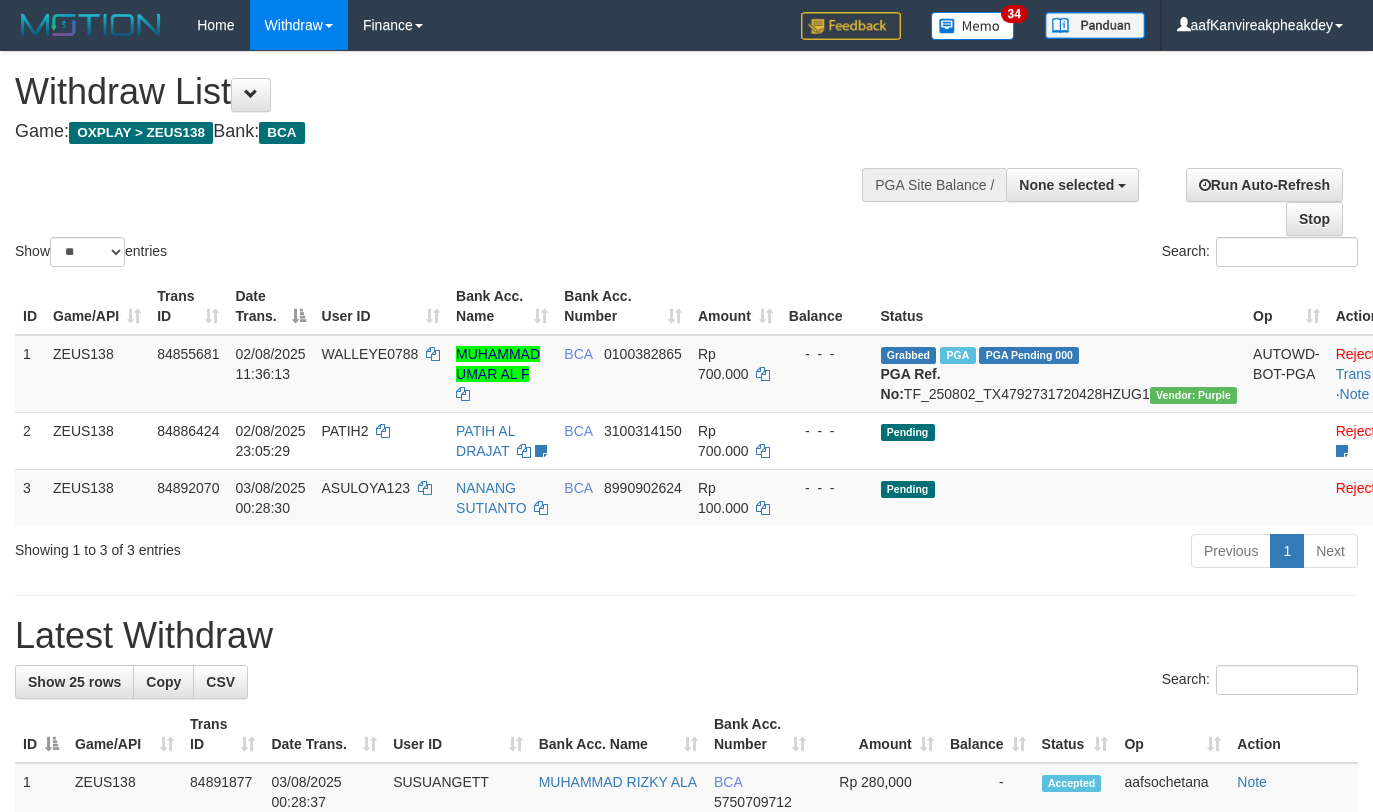 select 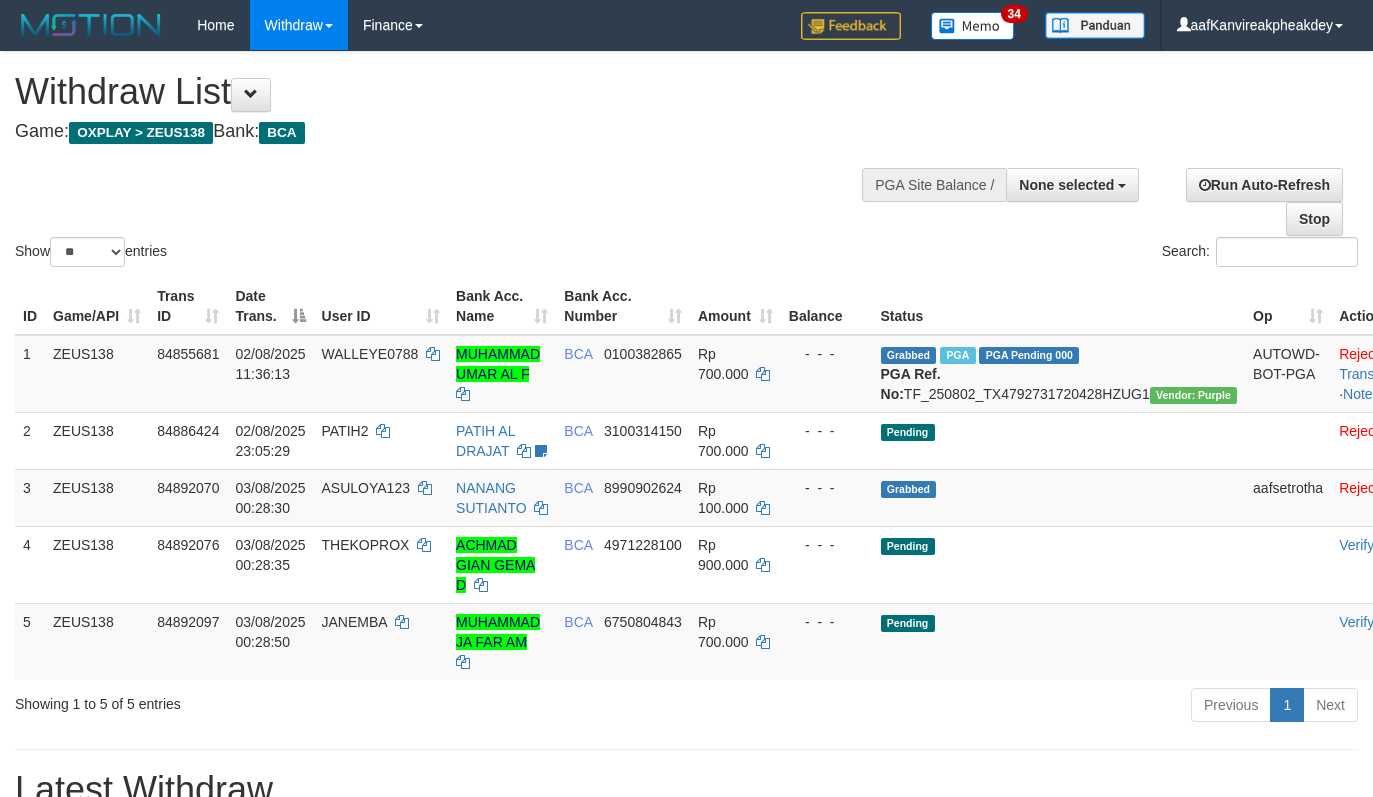 select 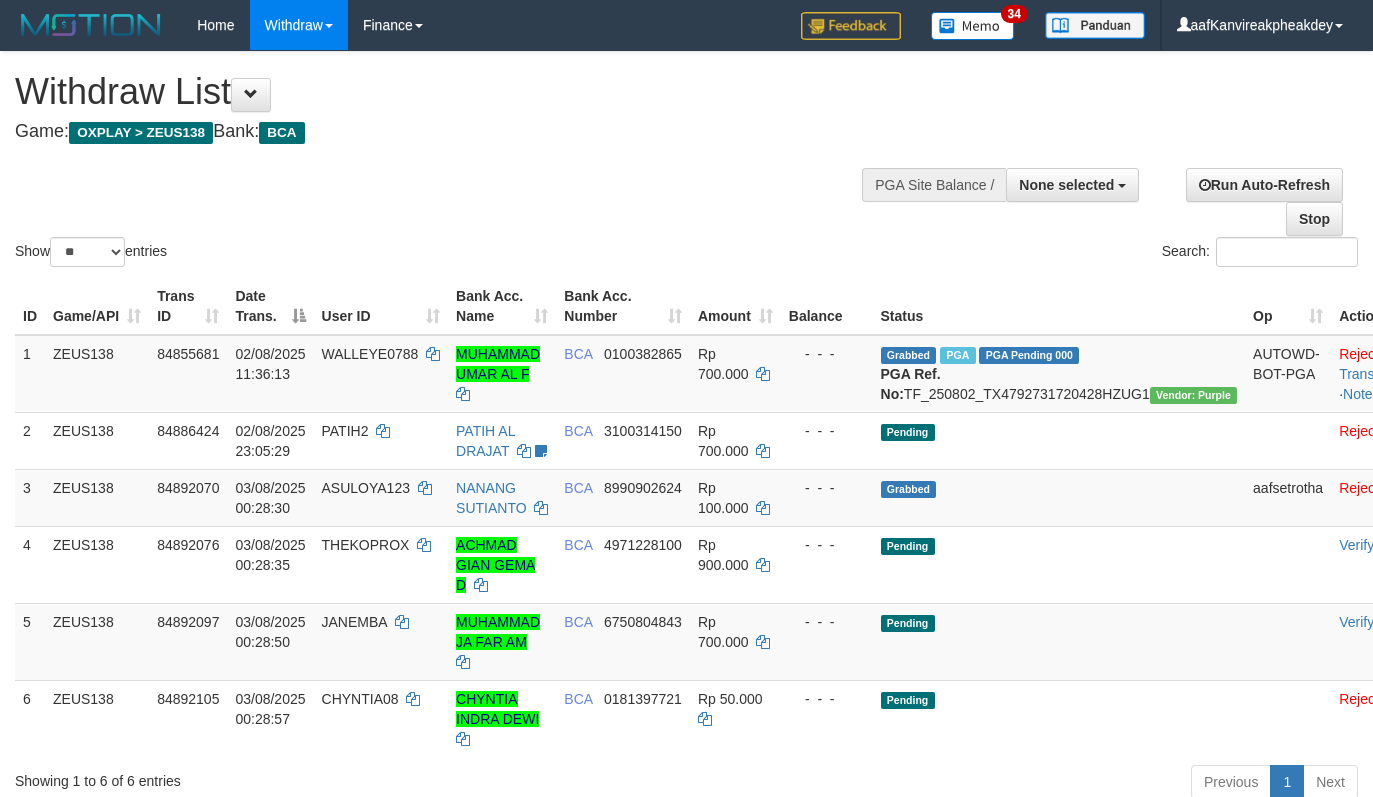 select 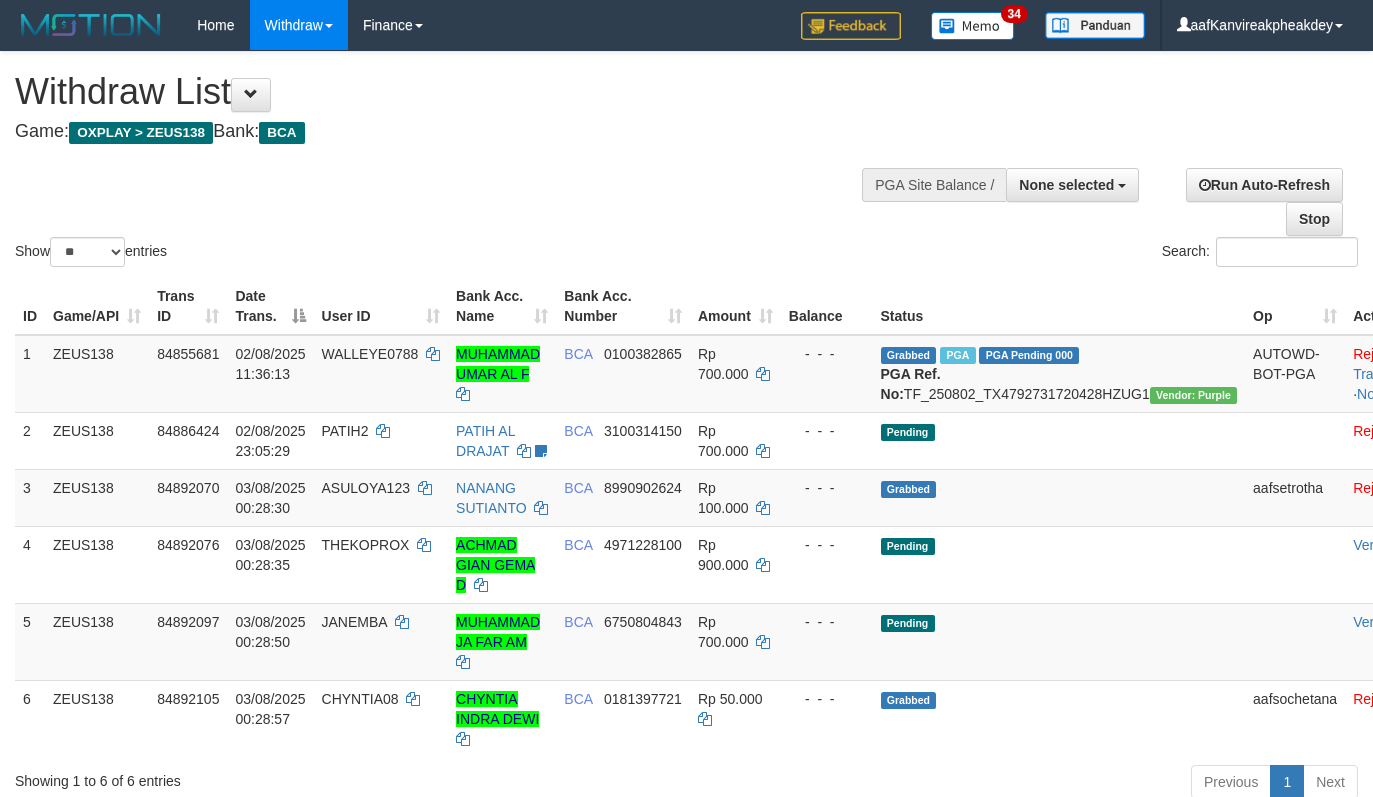 select 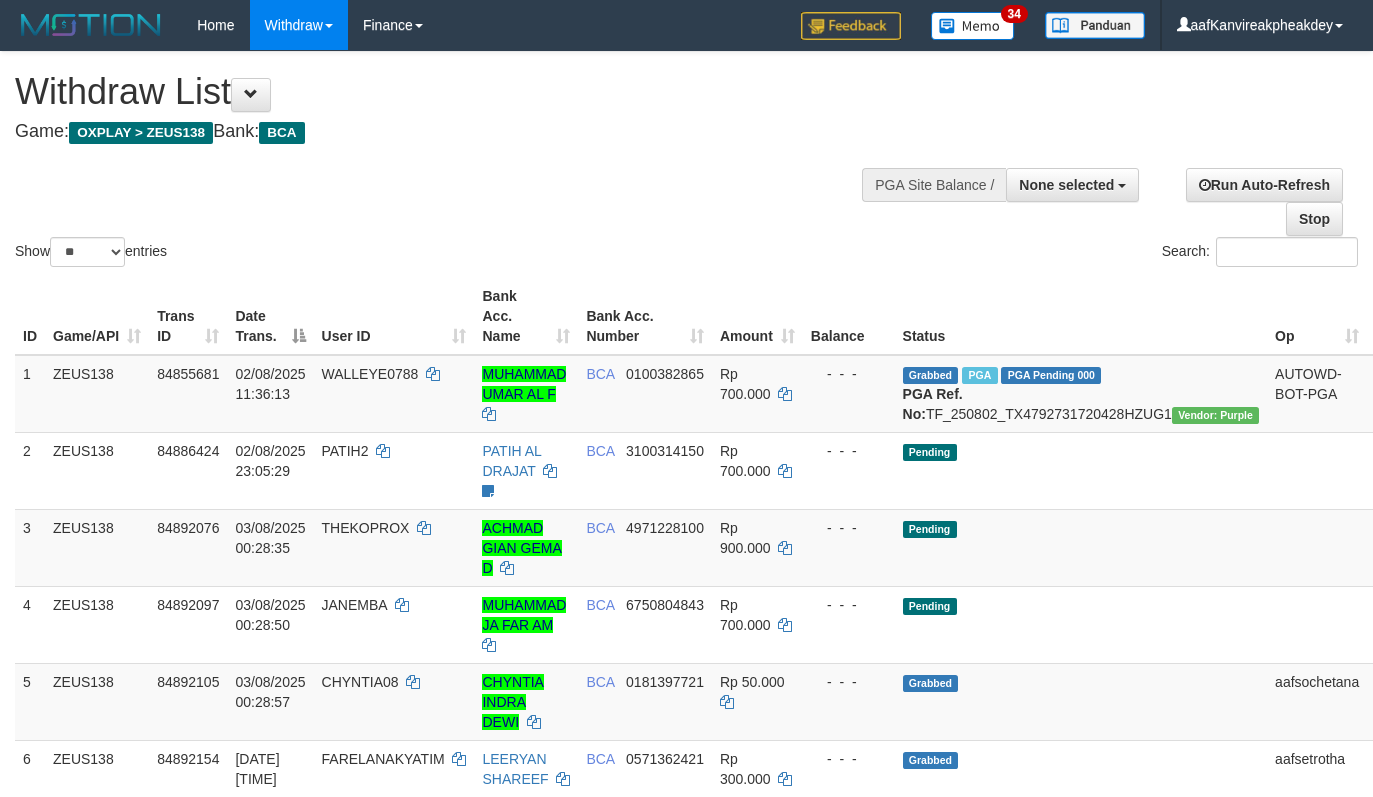 select 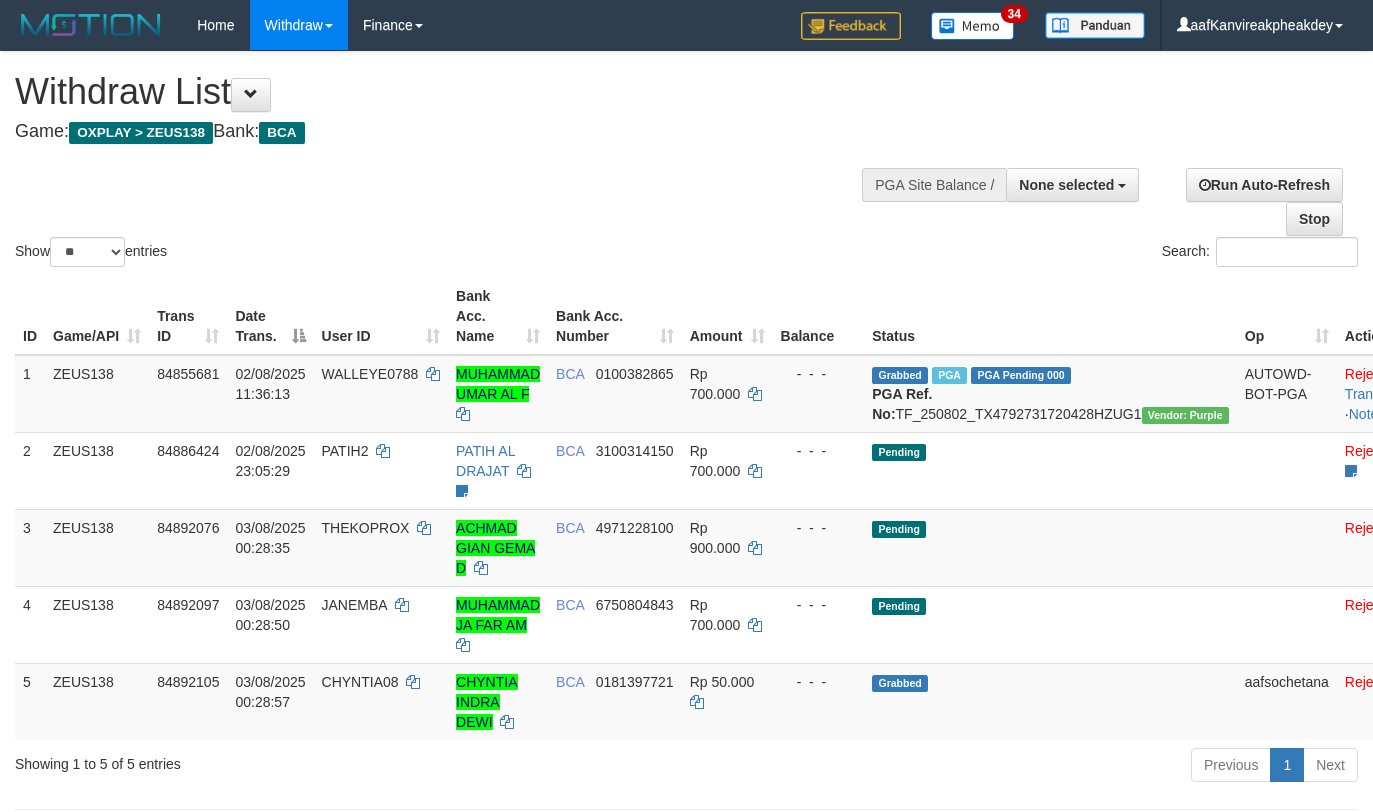 select 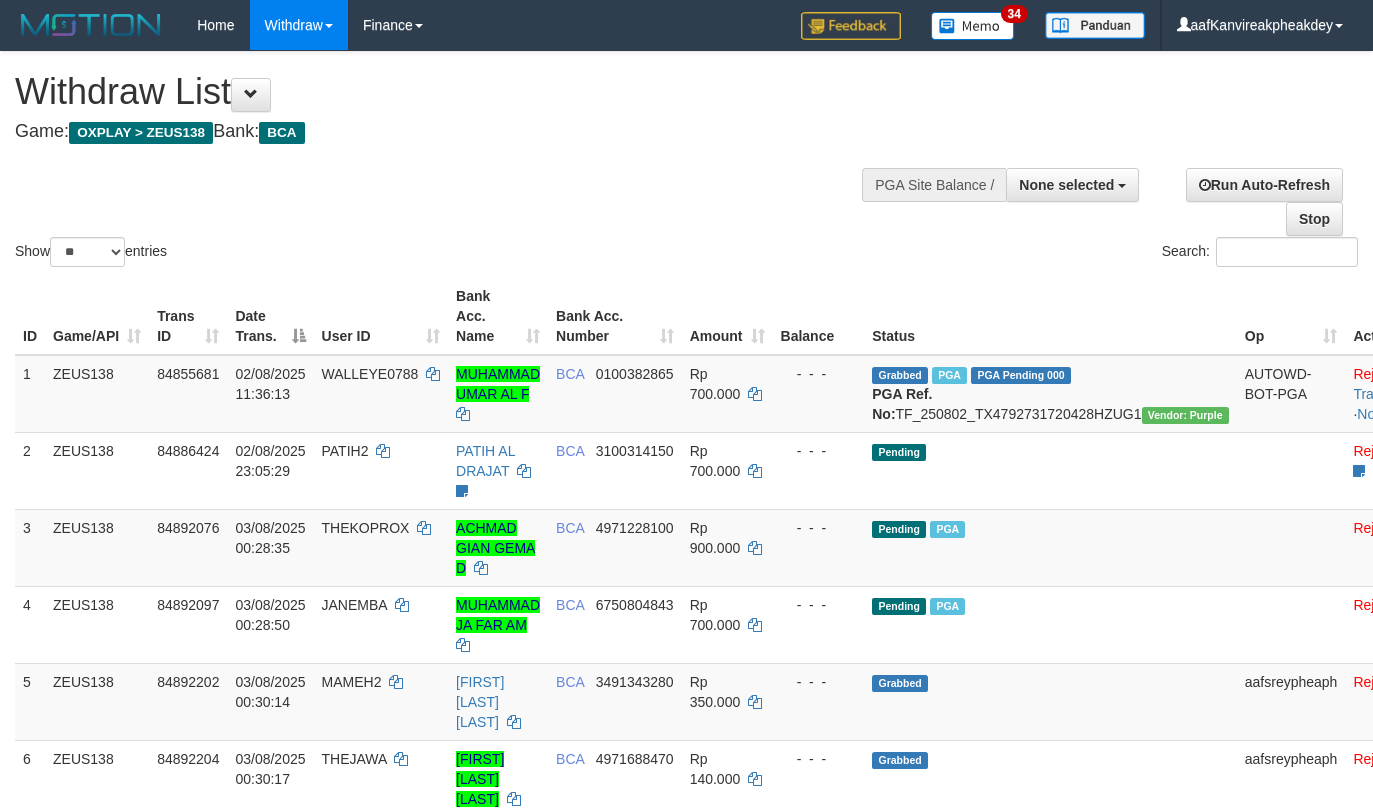 select 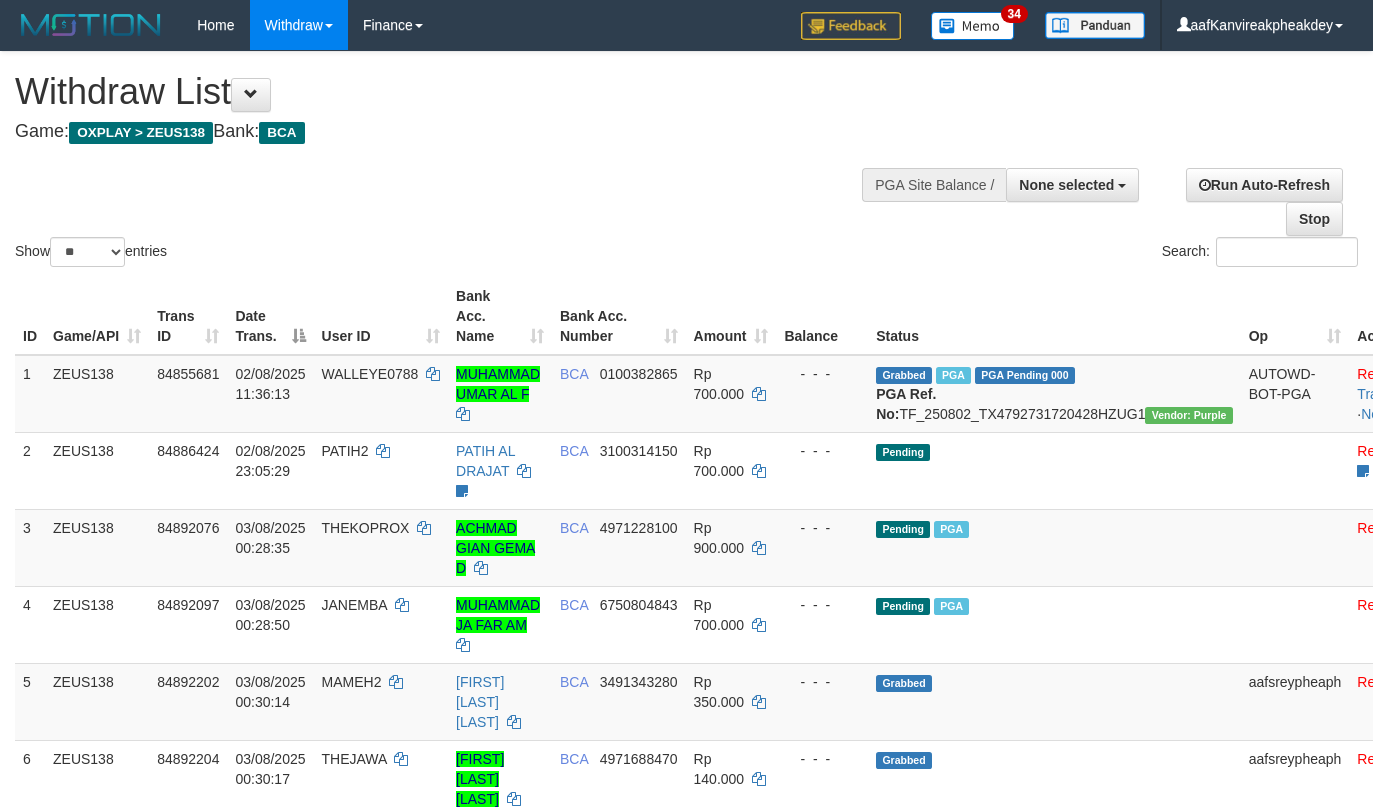 select 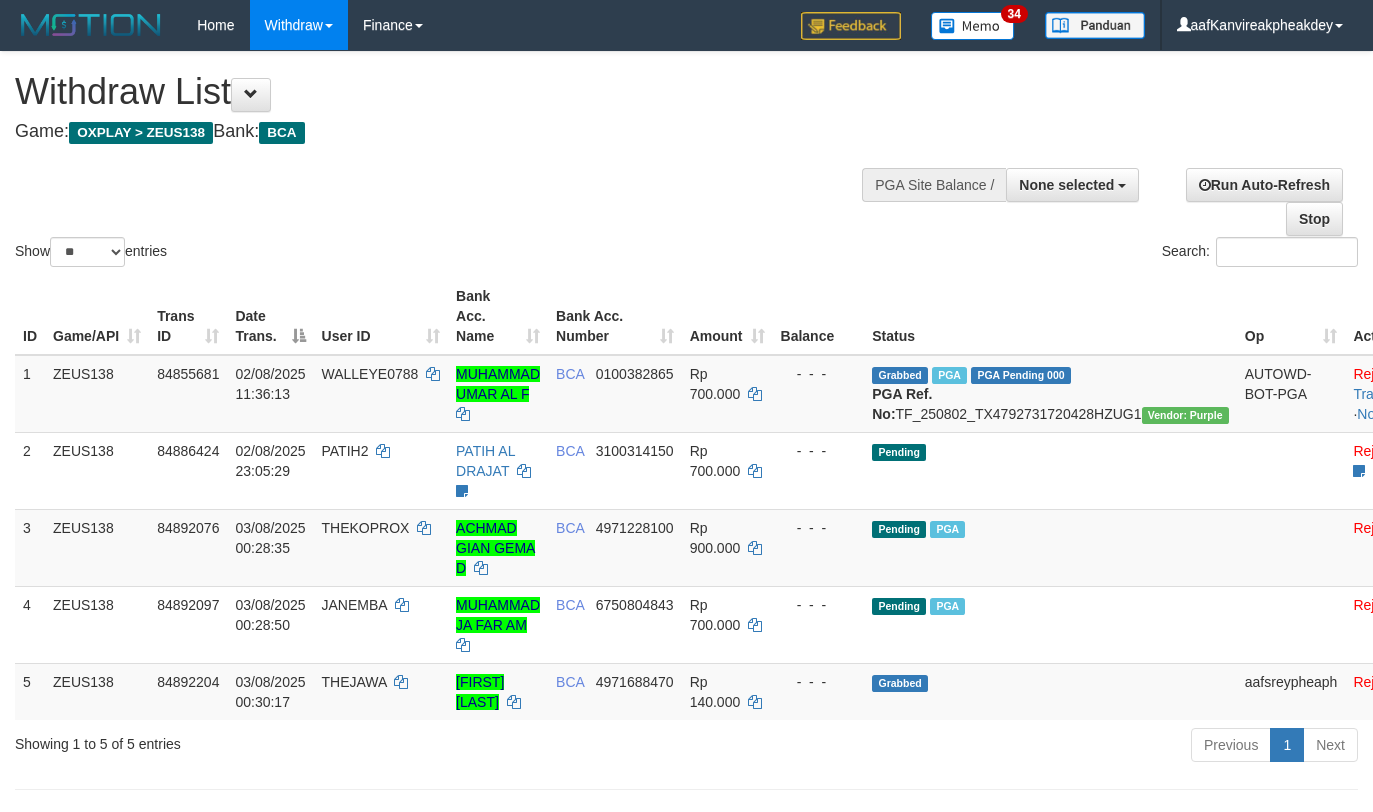 select 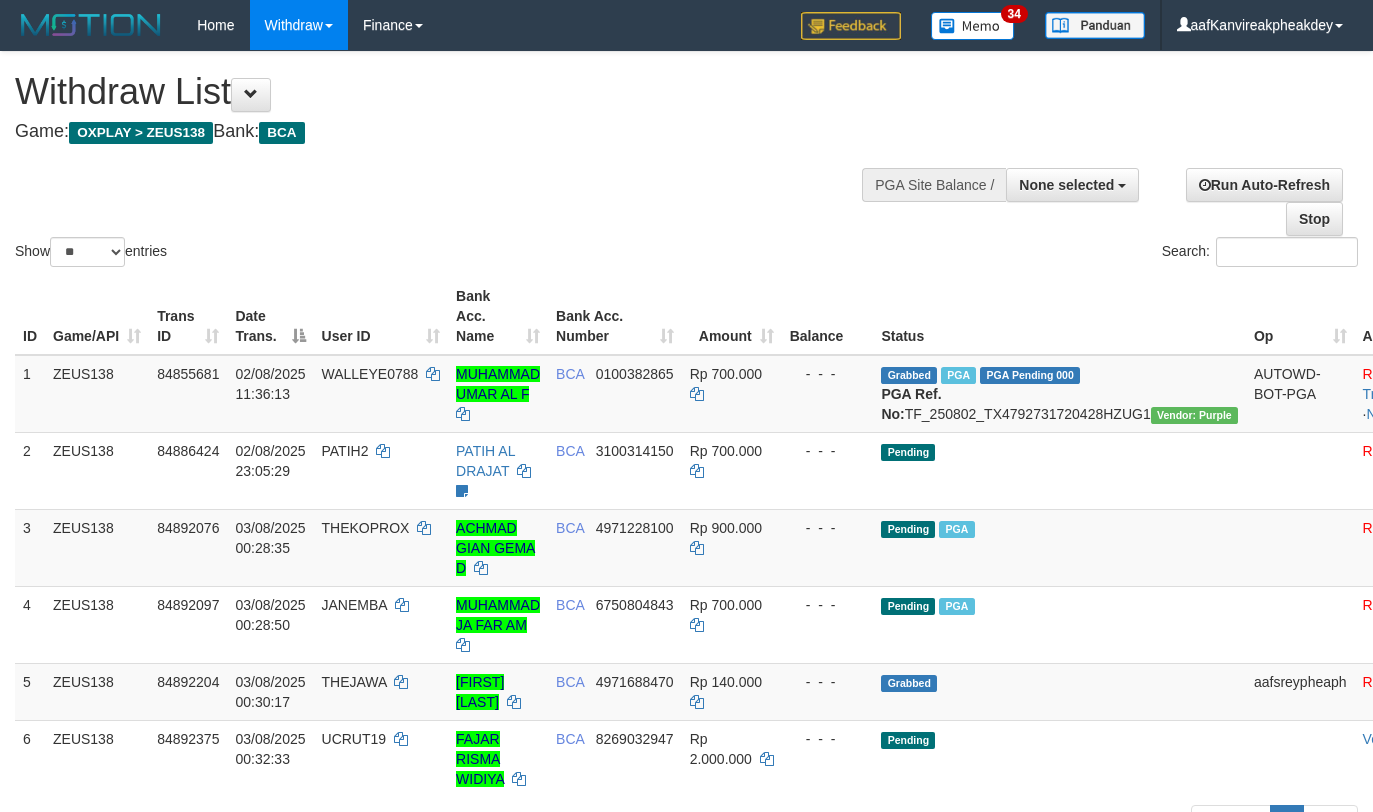 select 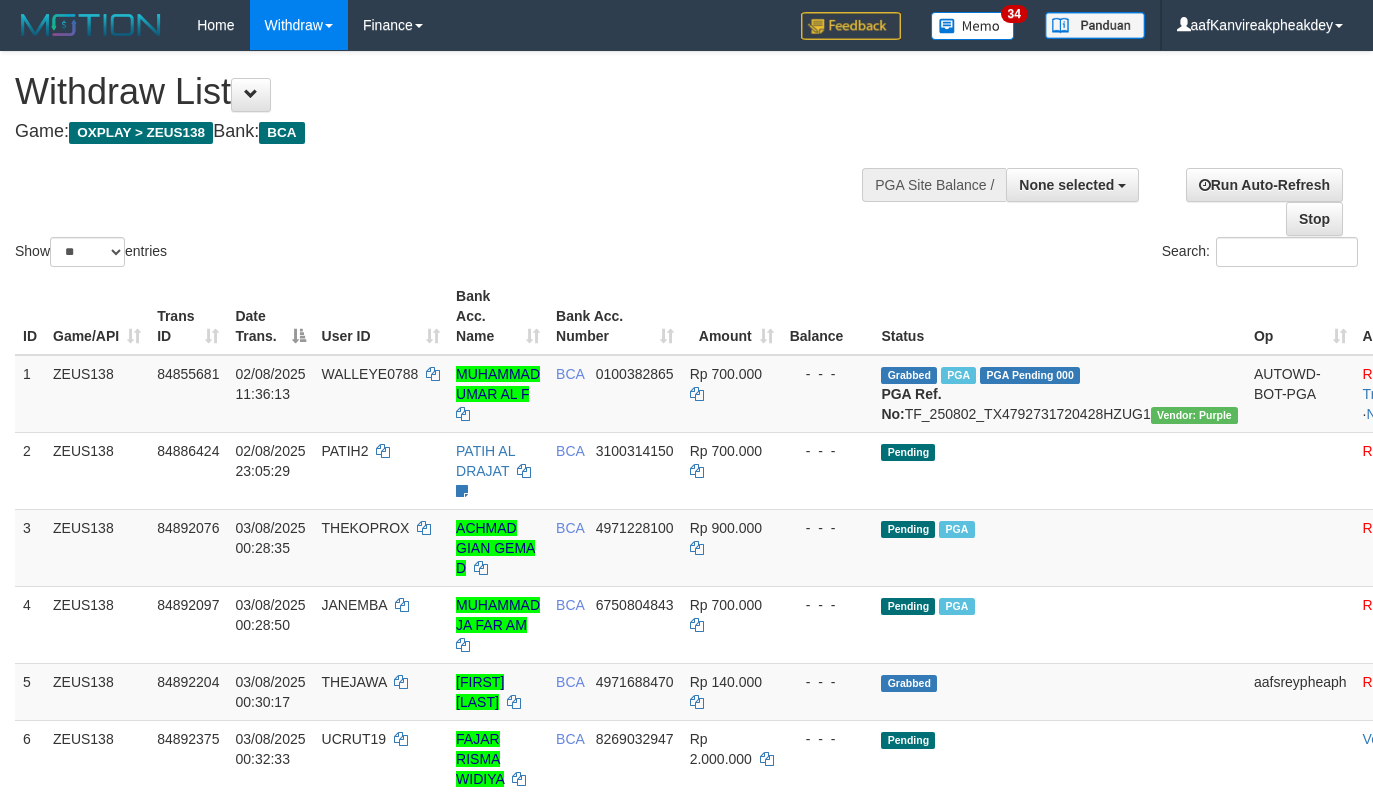 select 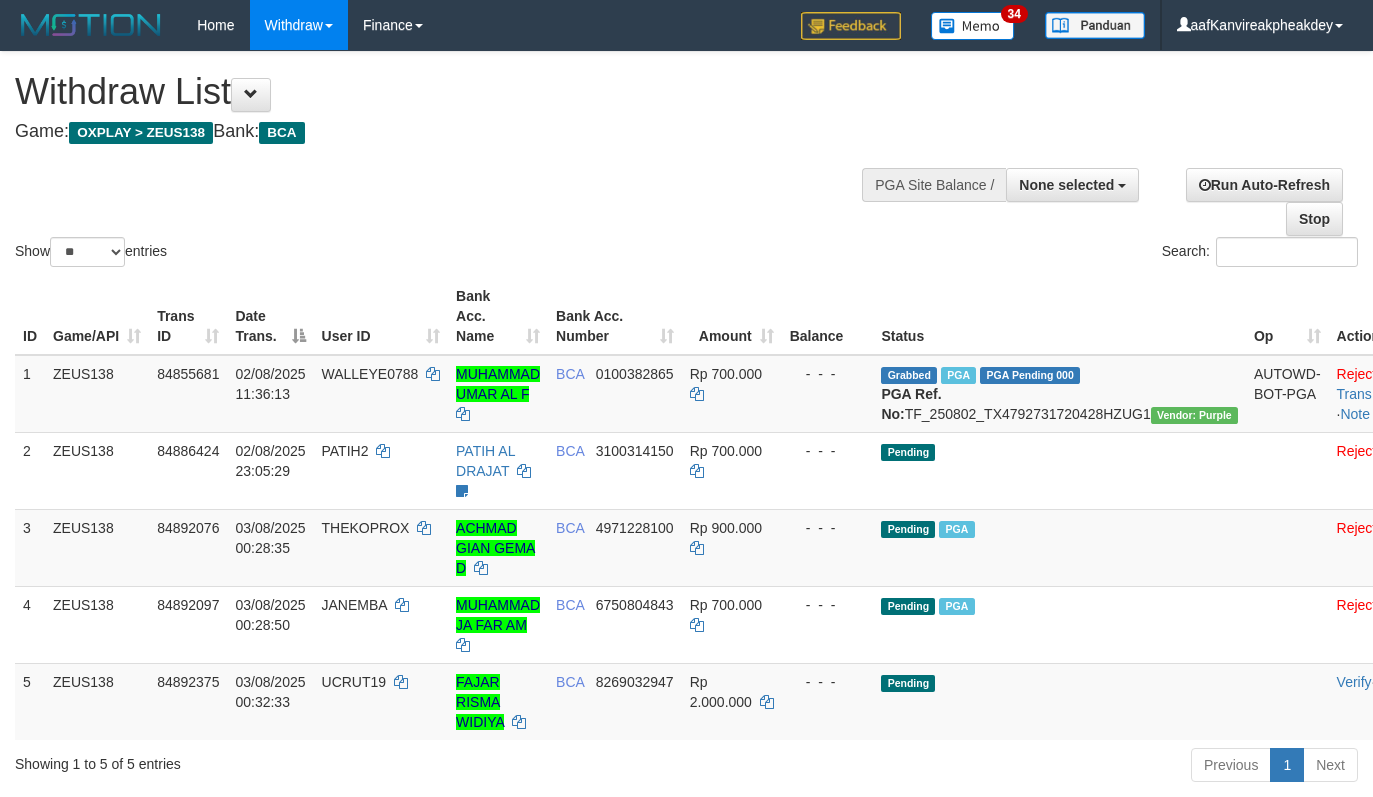 select 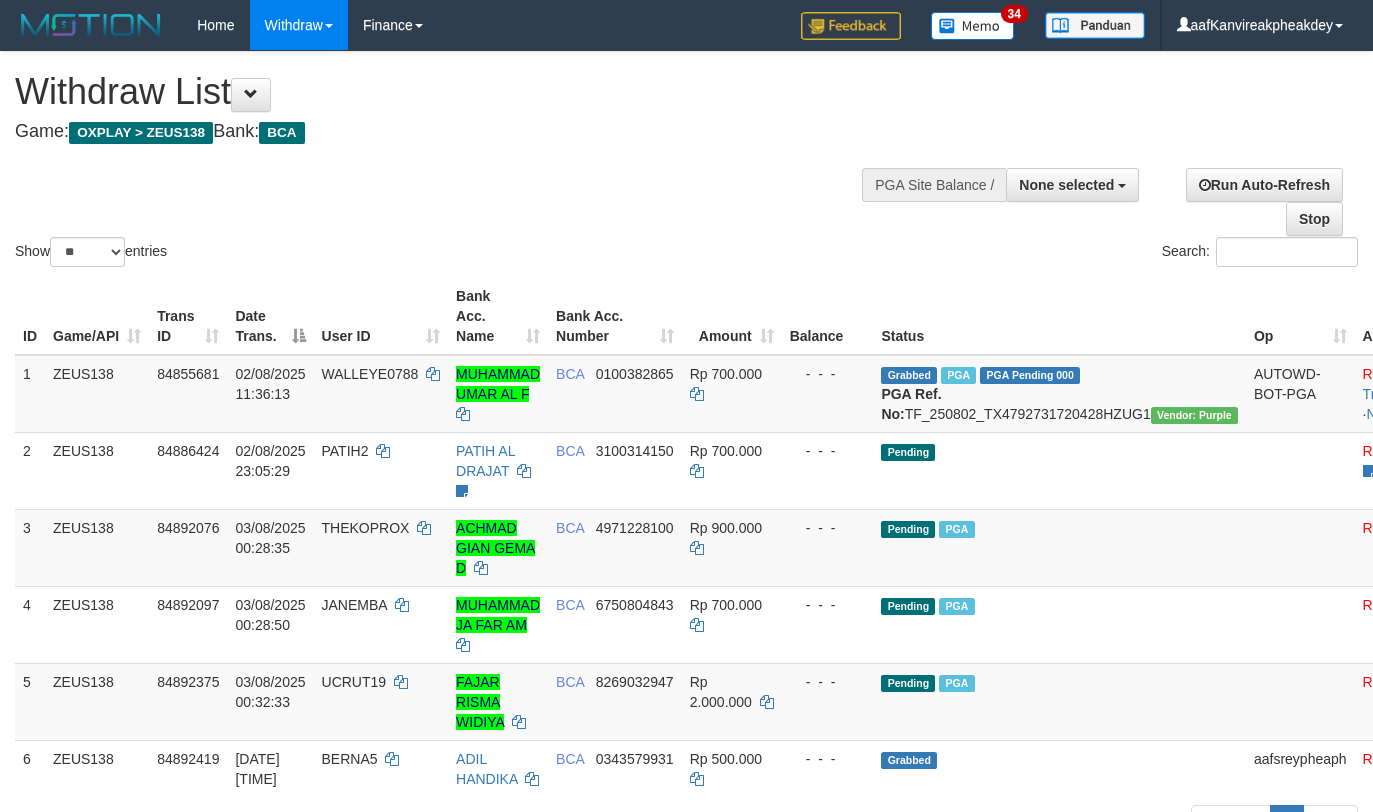 select 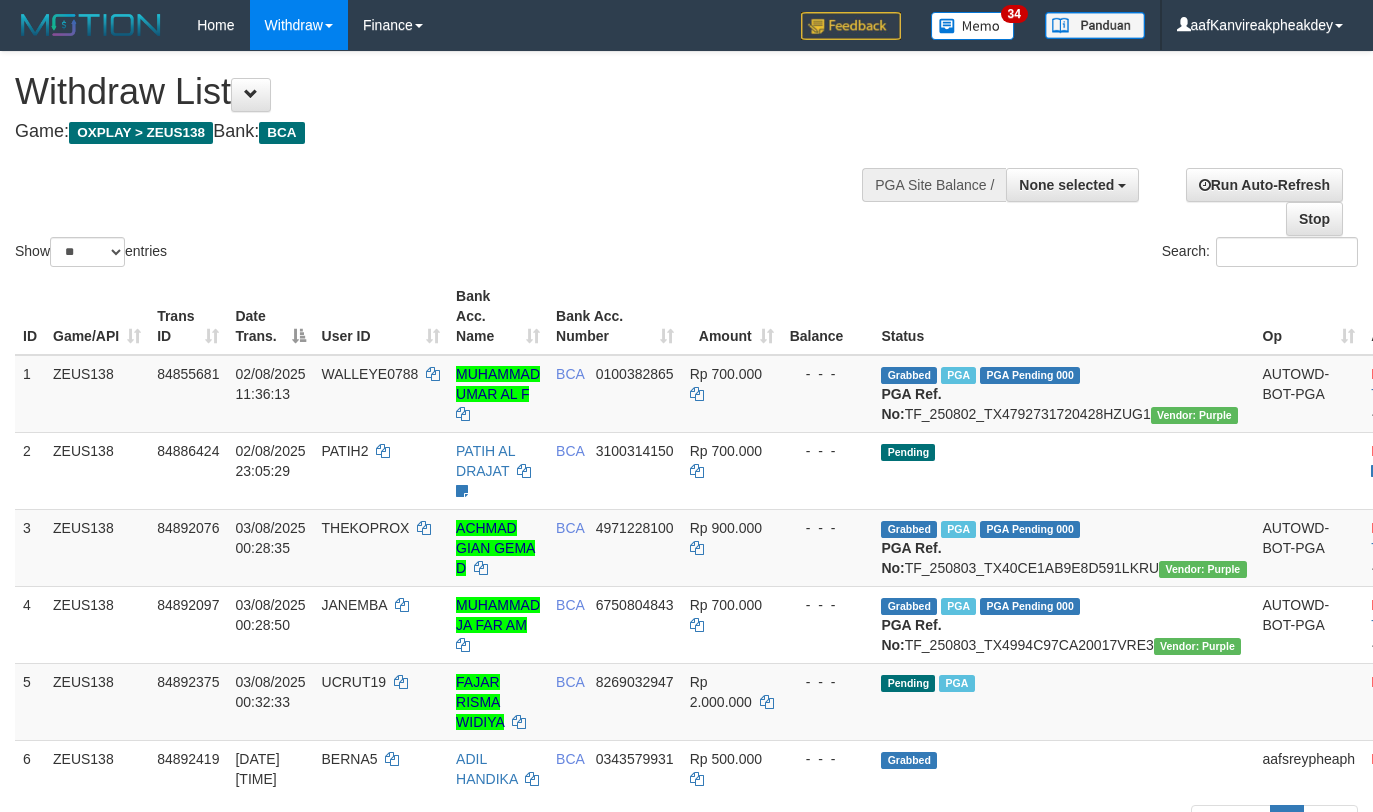 select 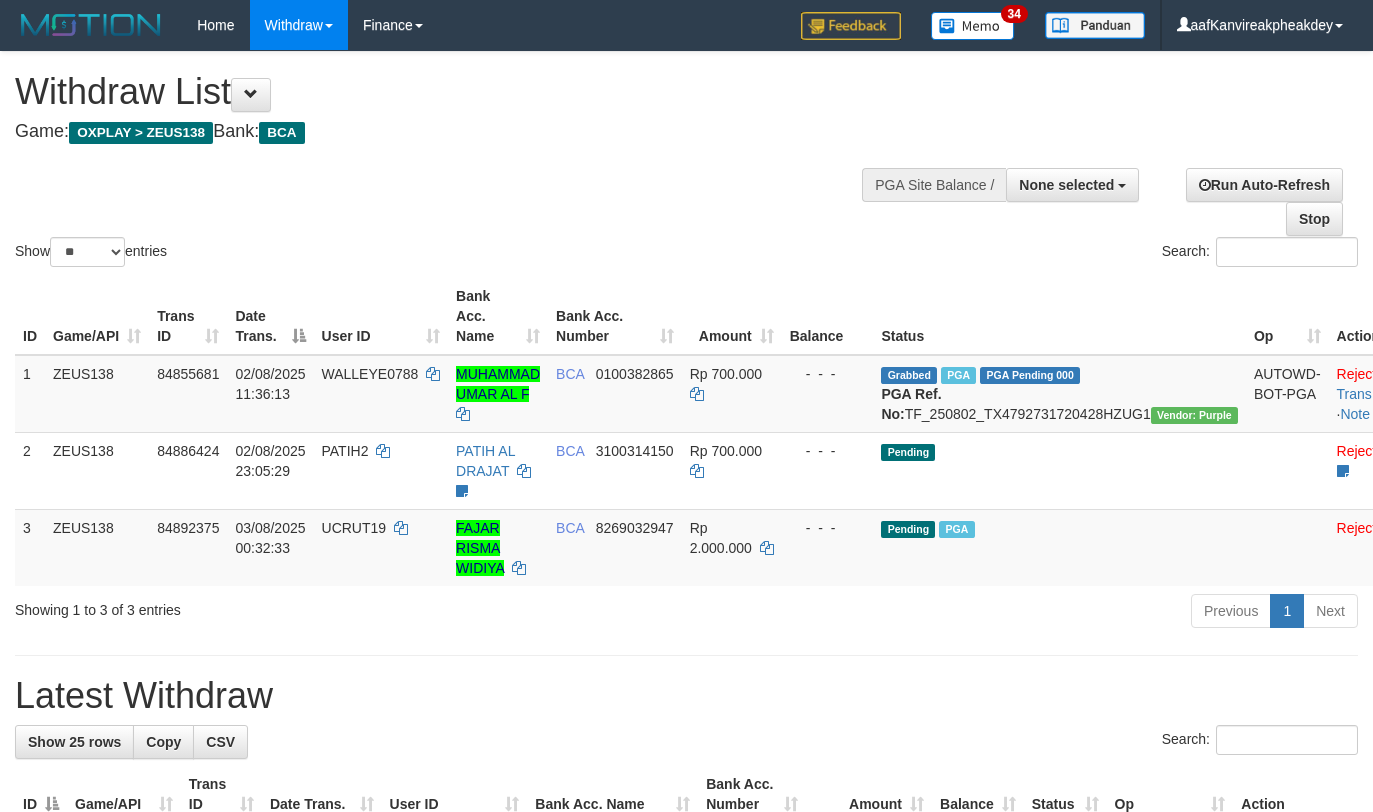 select 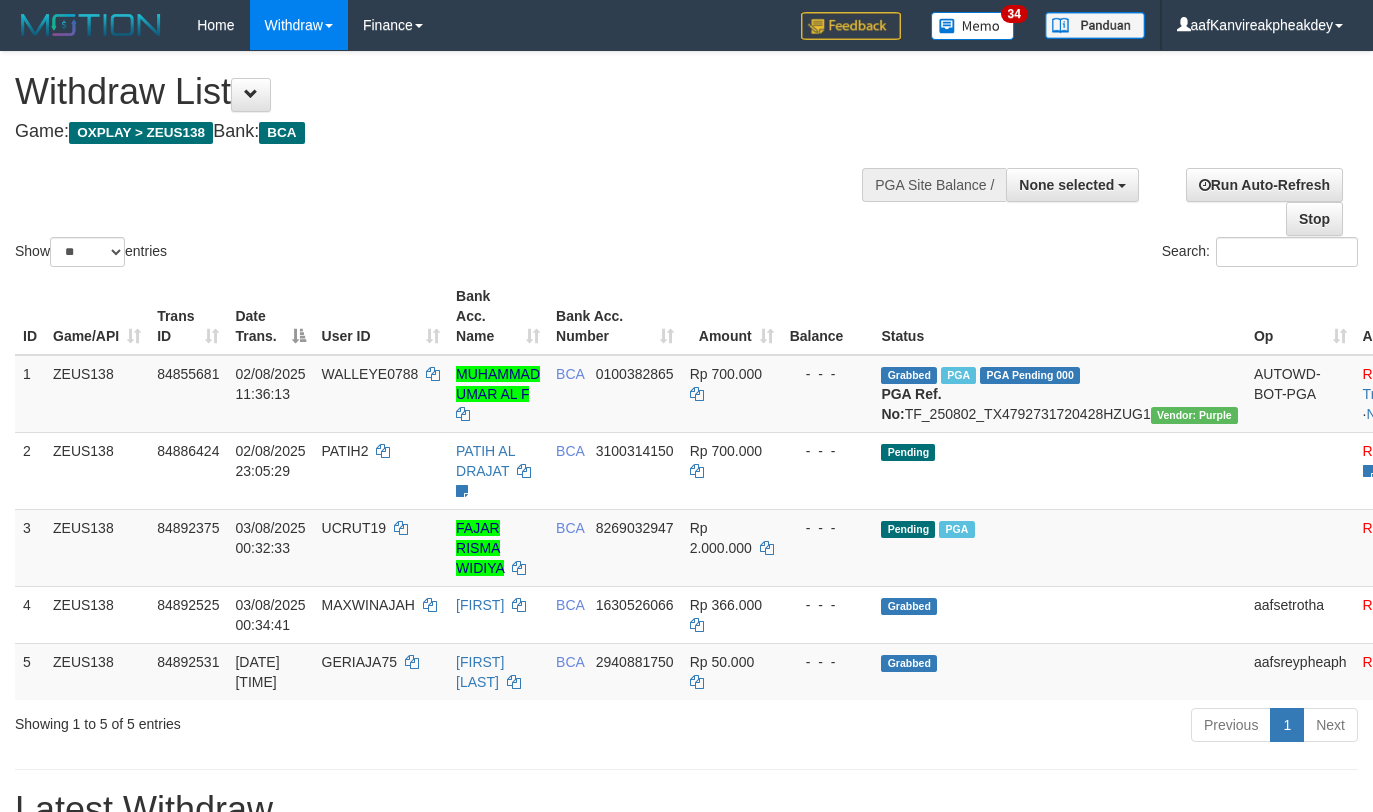 select 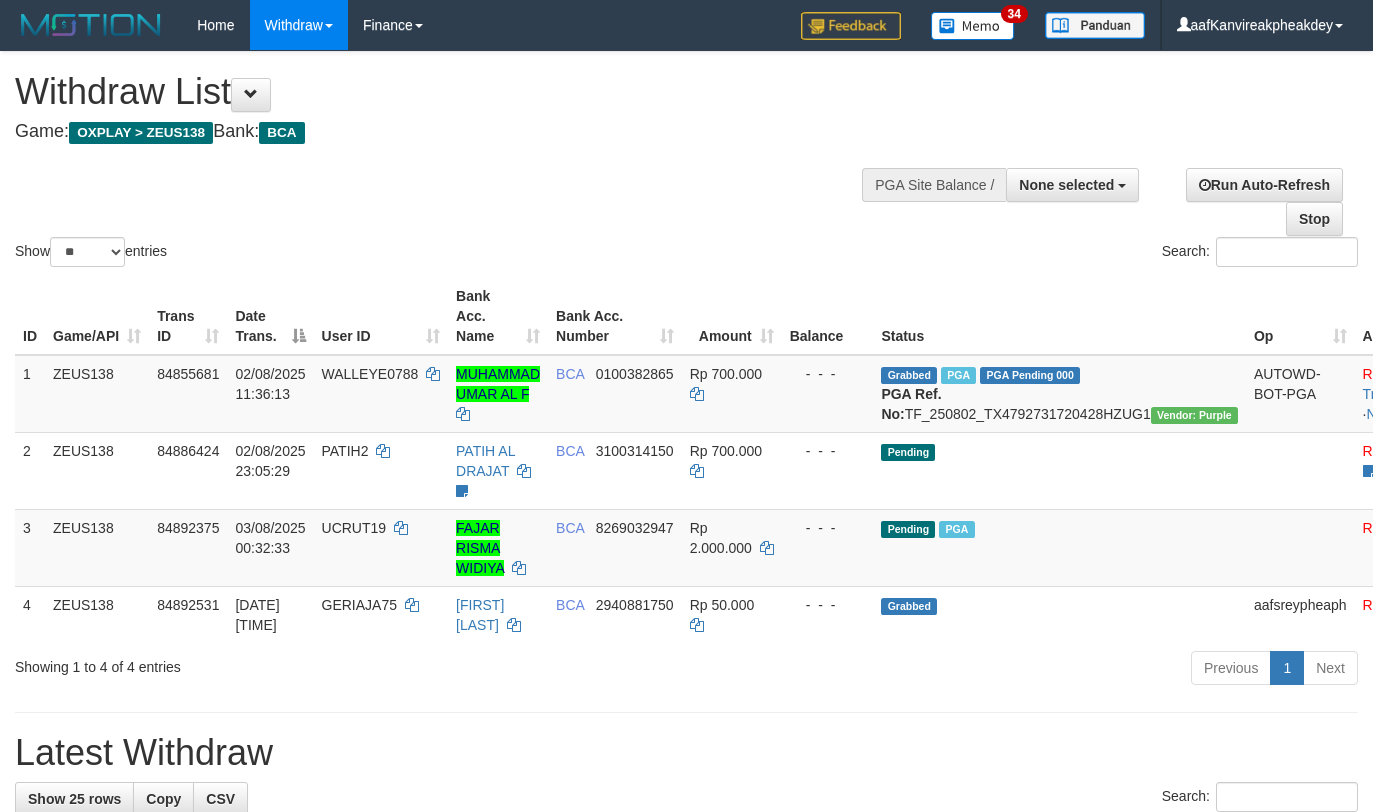 select 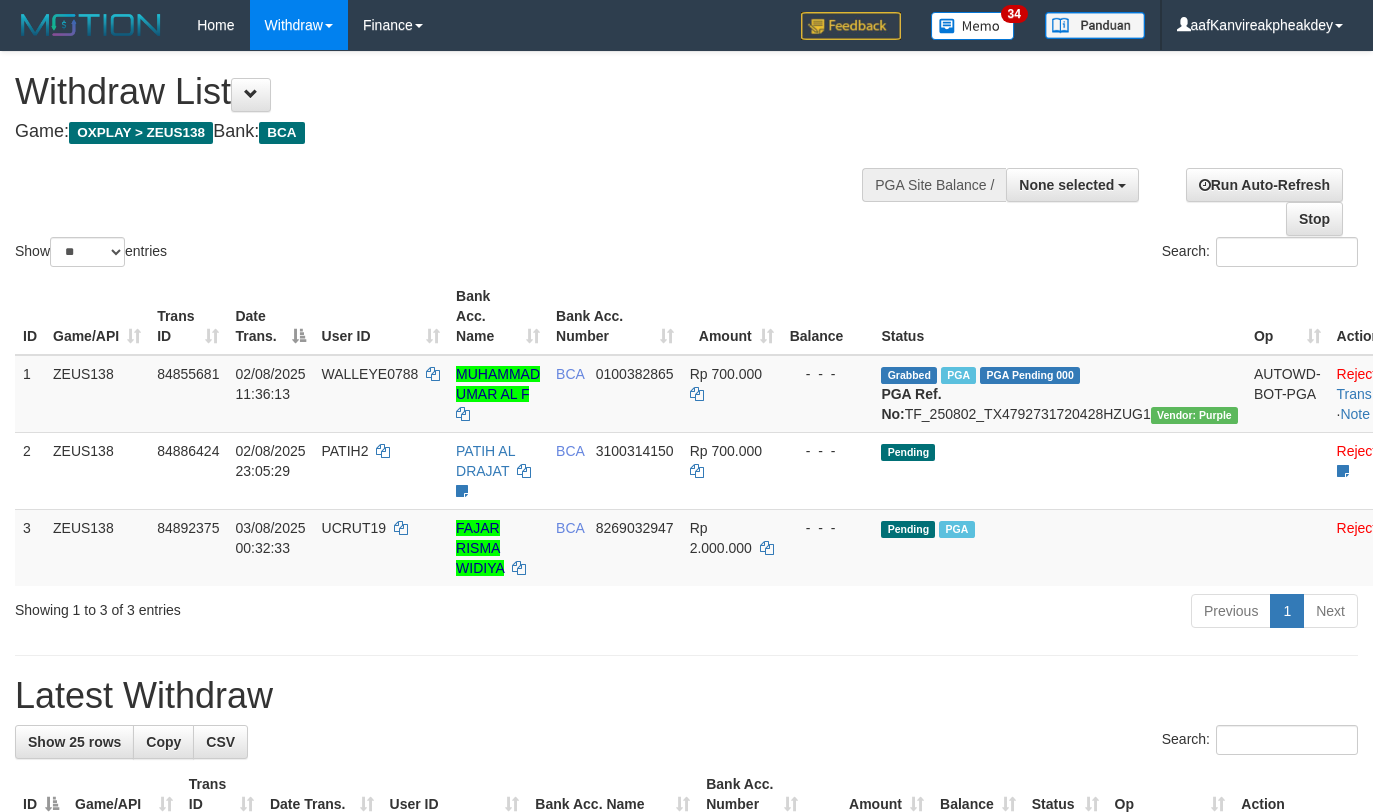 select 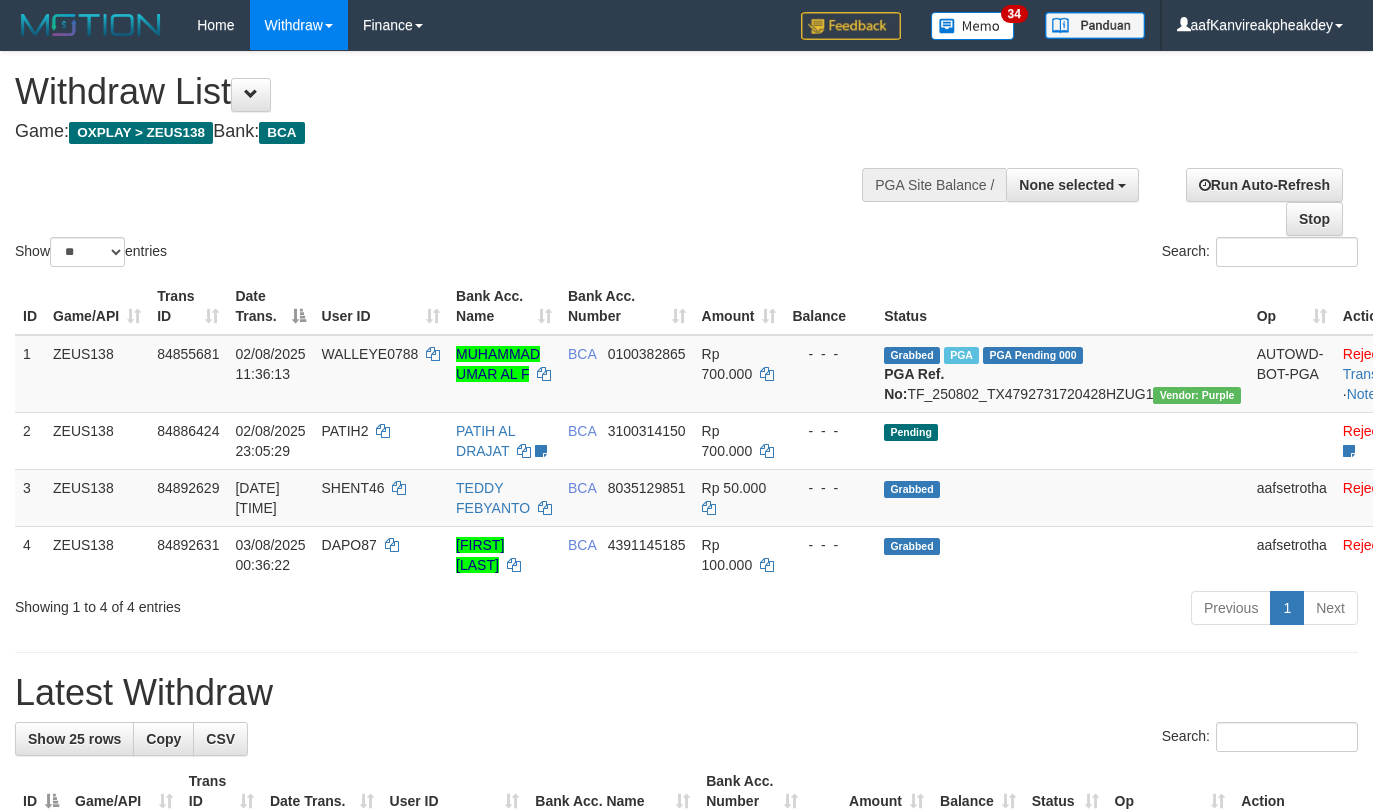 select 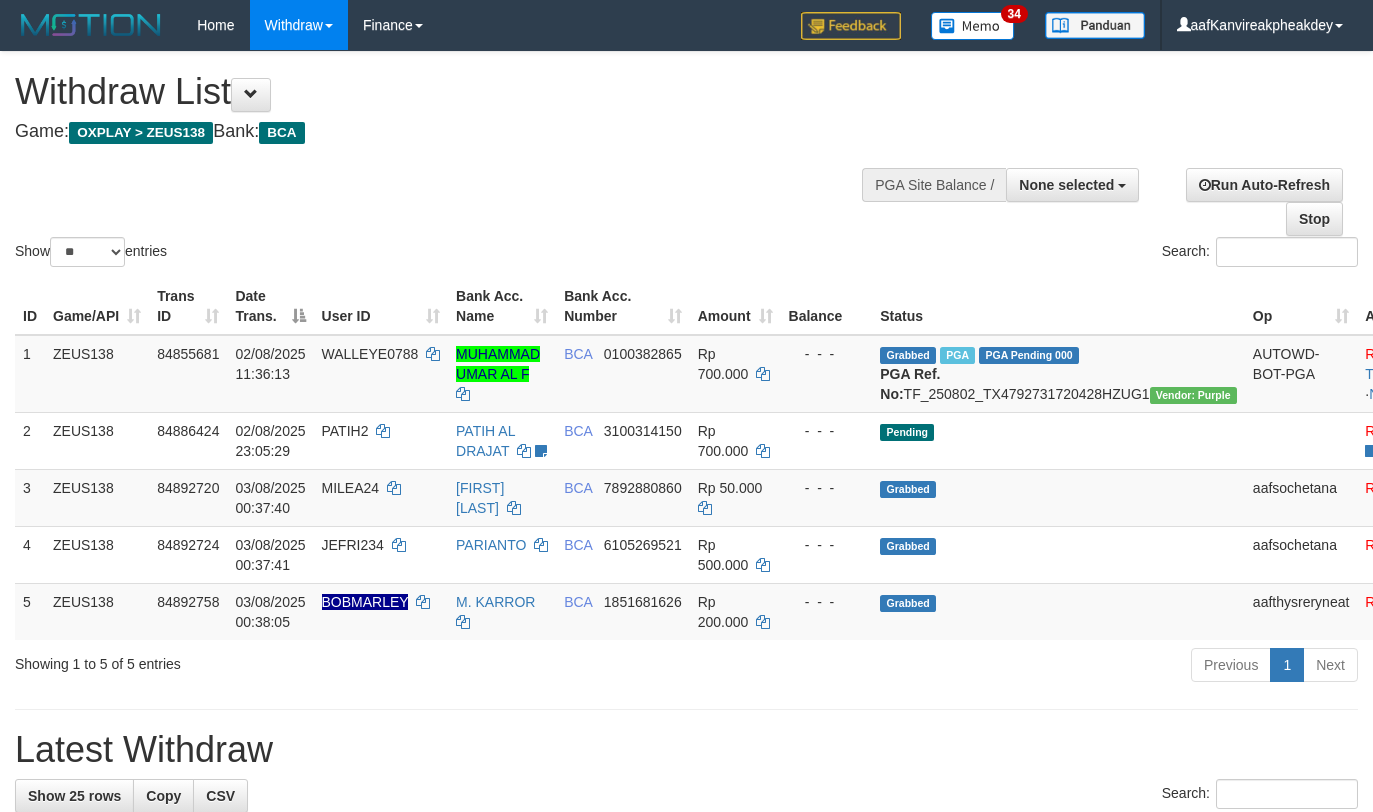 select 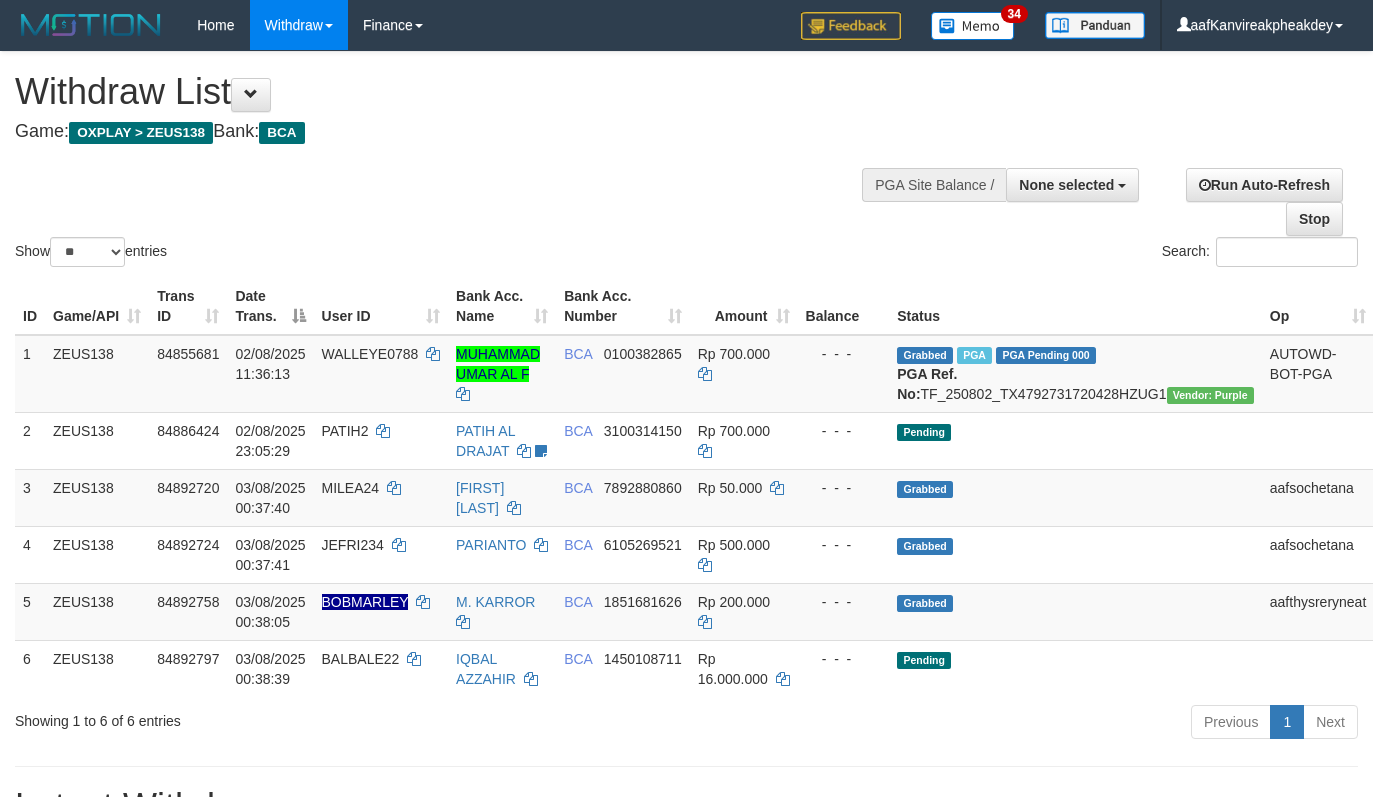 select 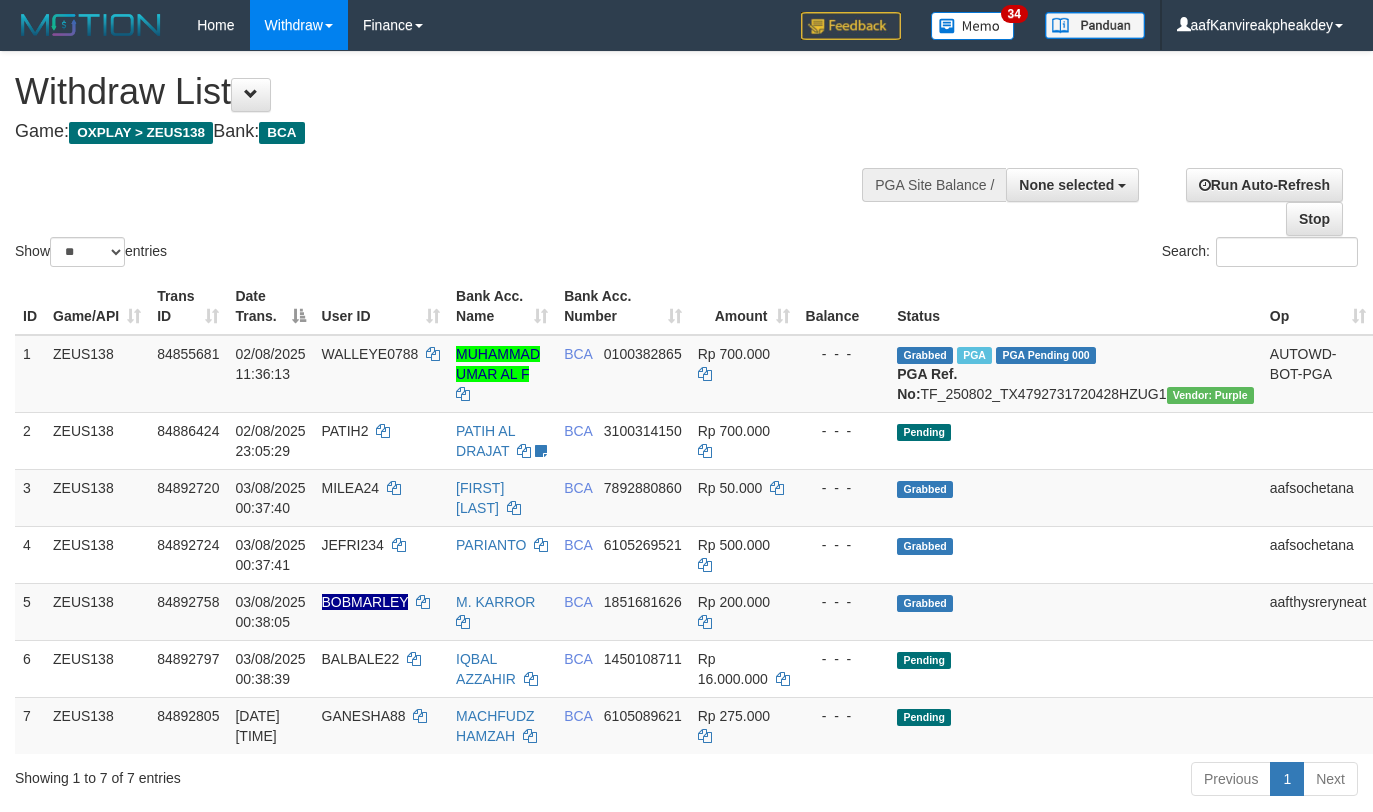 select 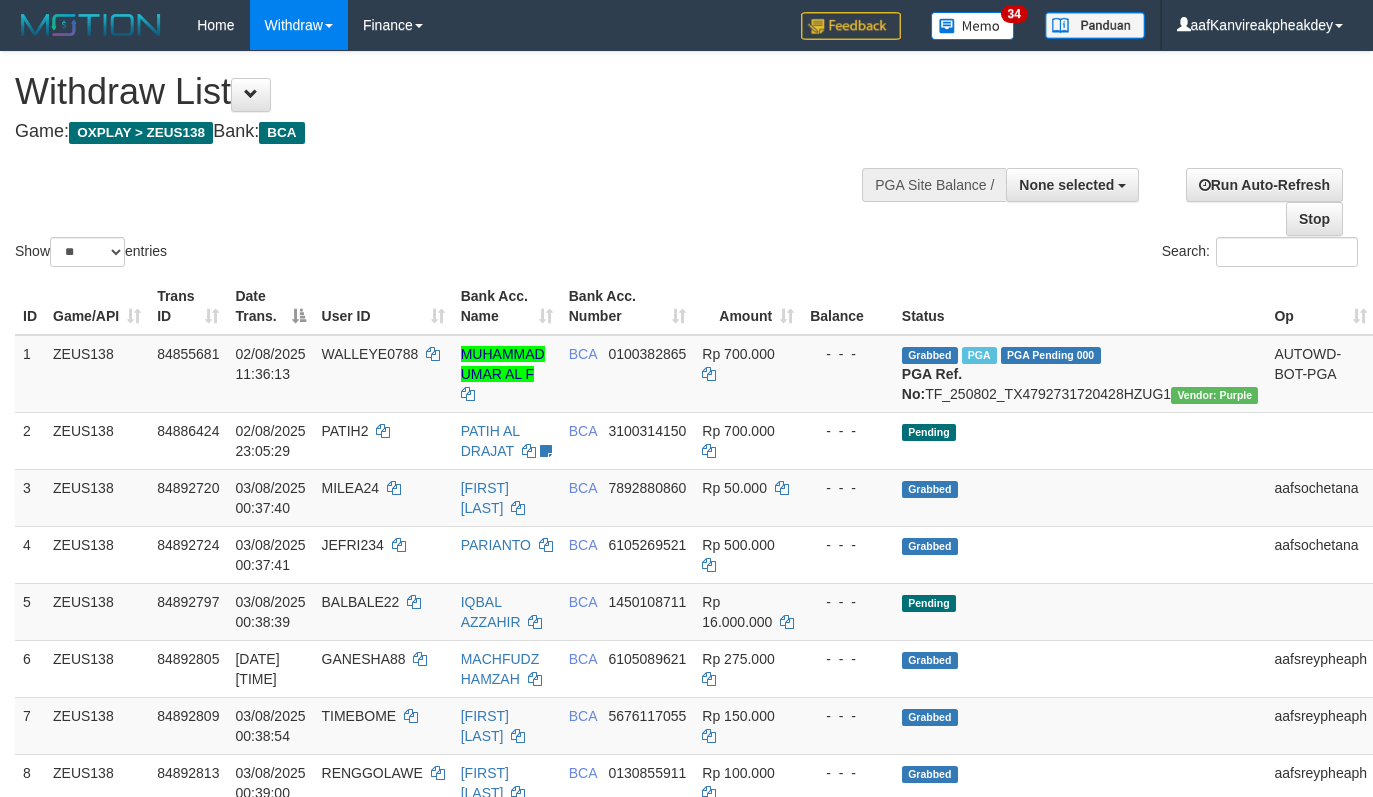select 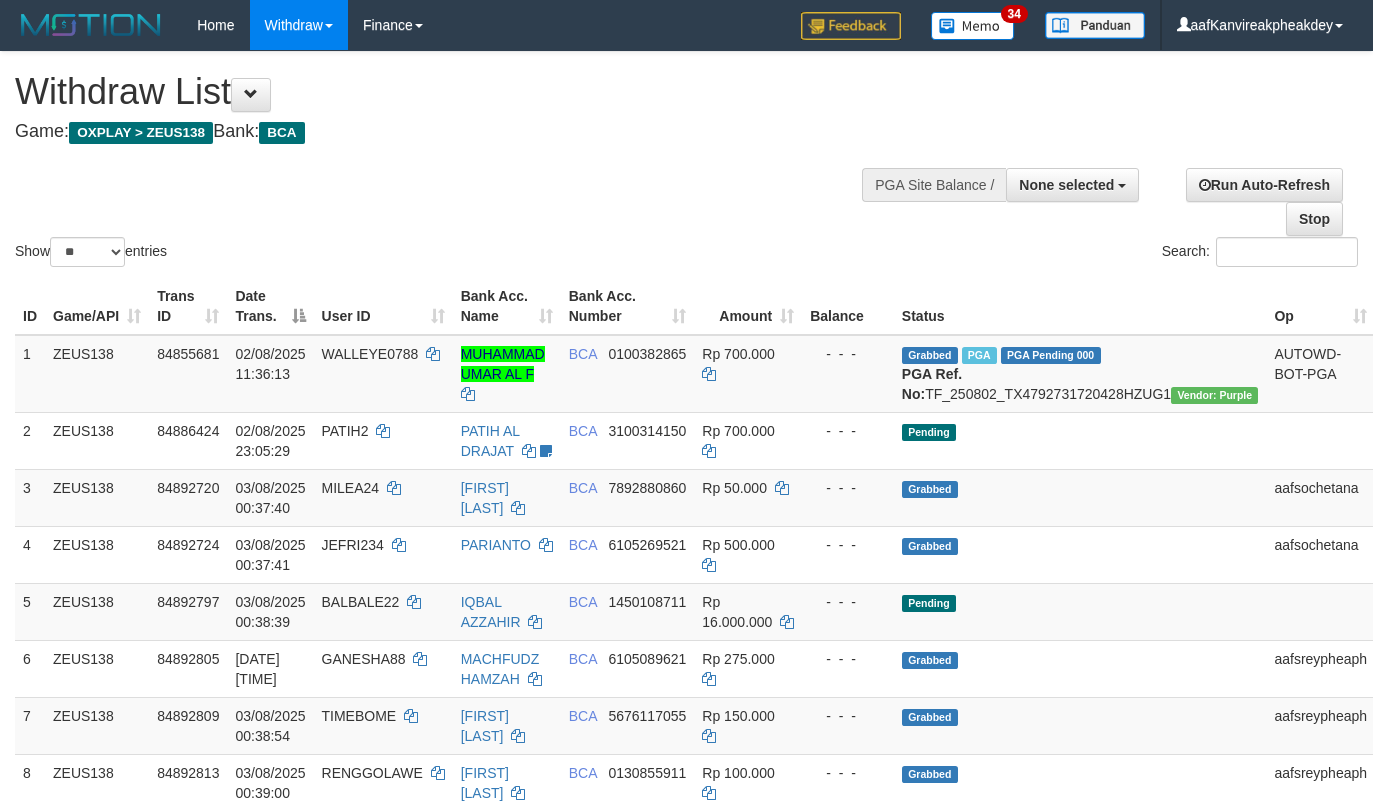 select 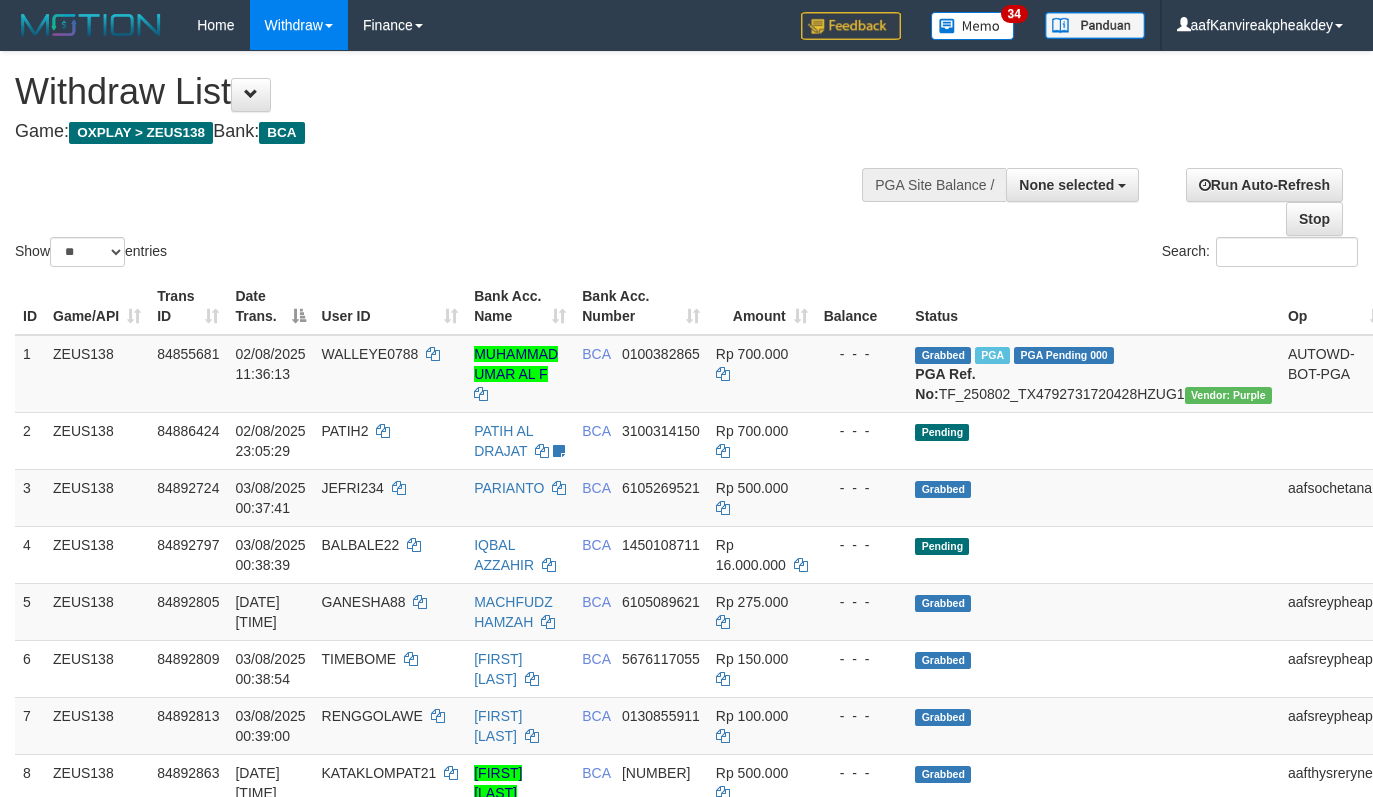 select 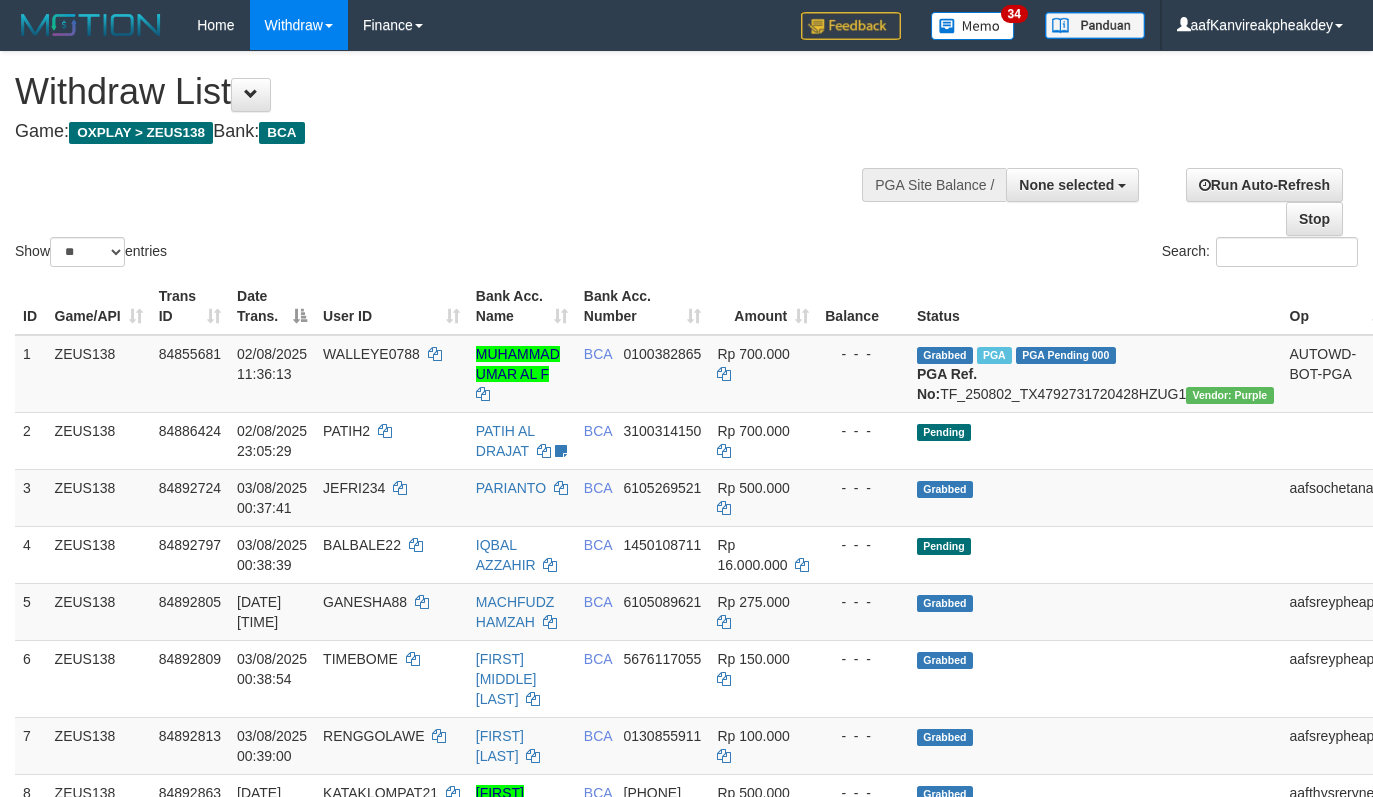 select 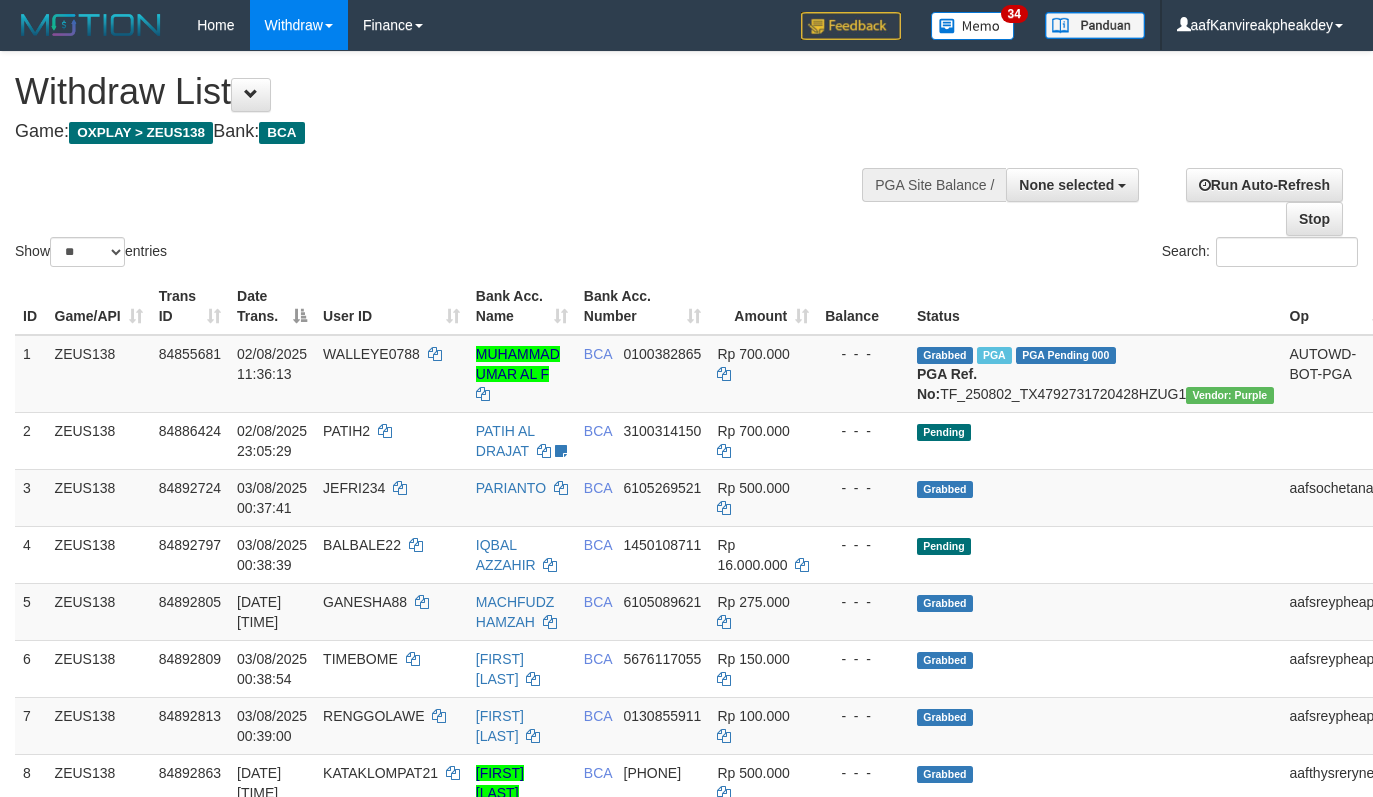 select 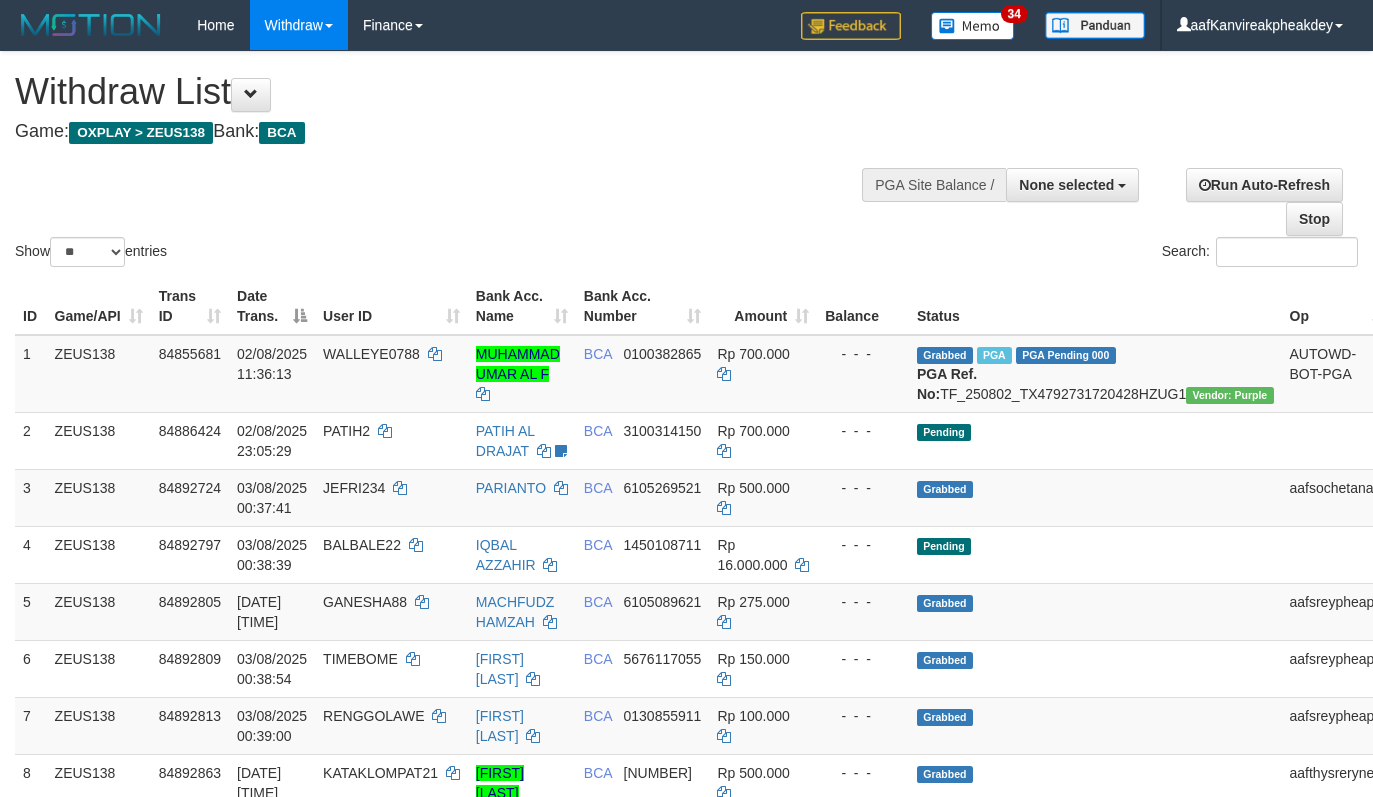 select 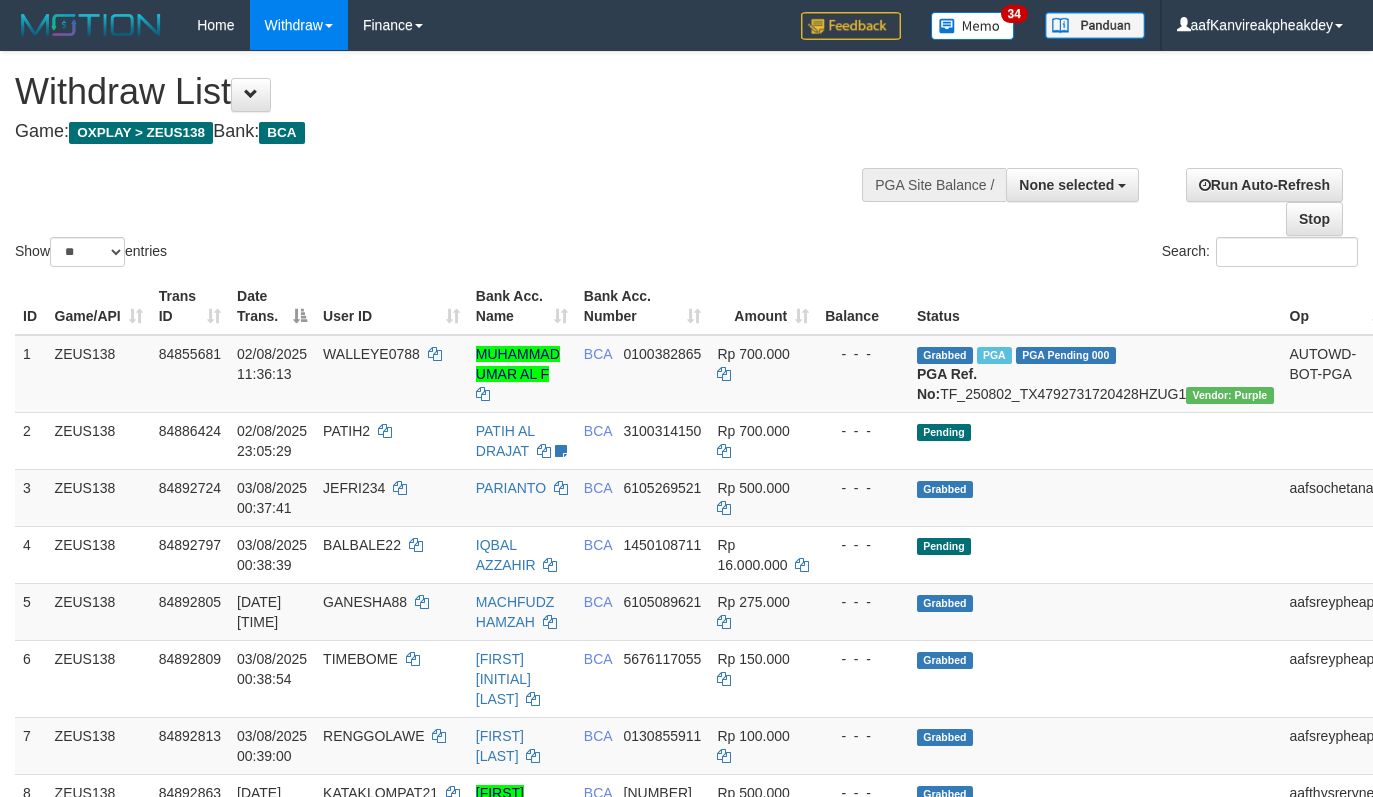 select 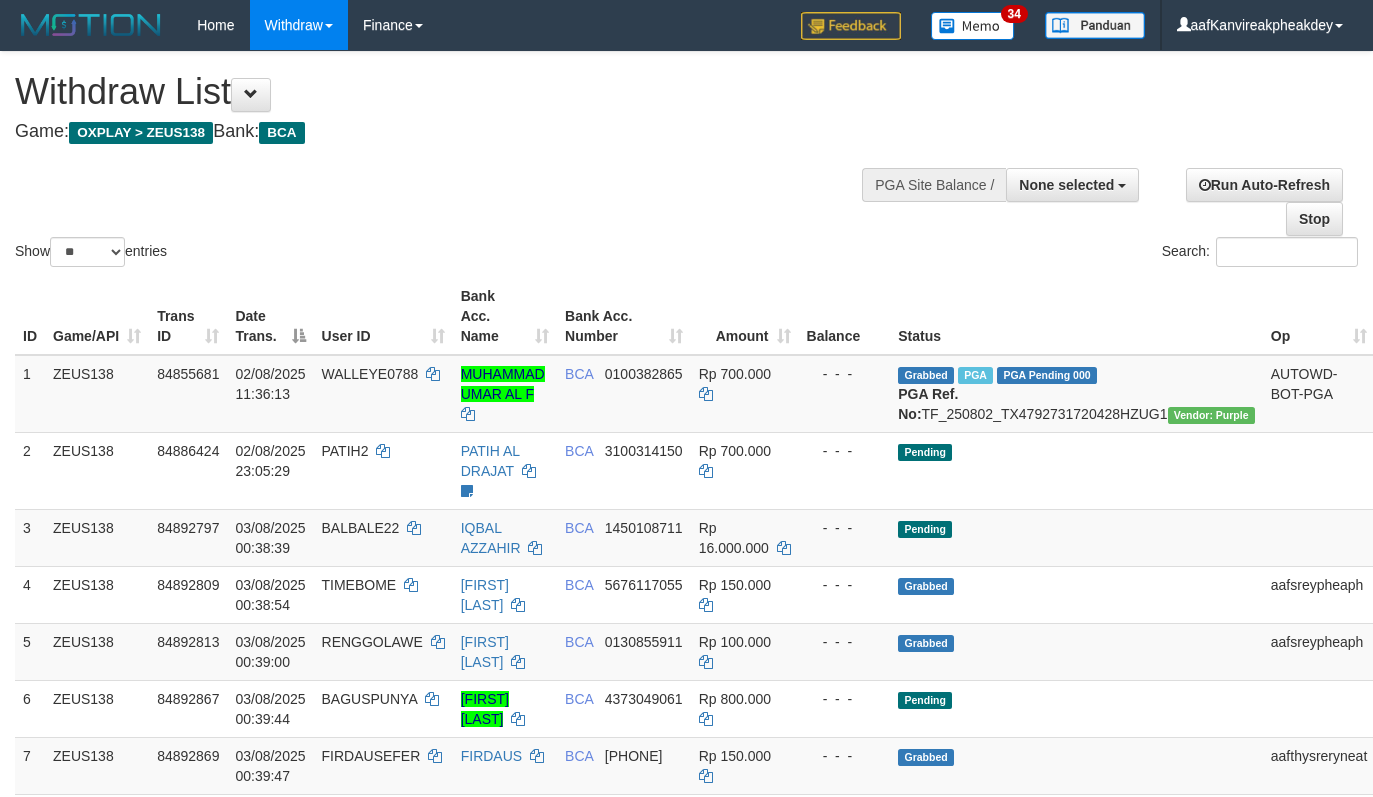 select 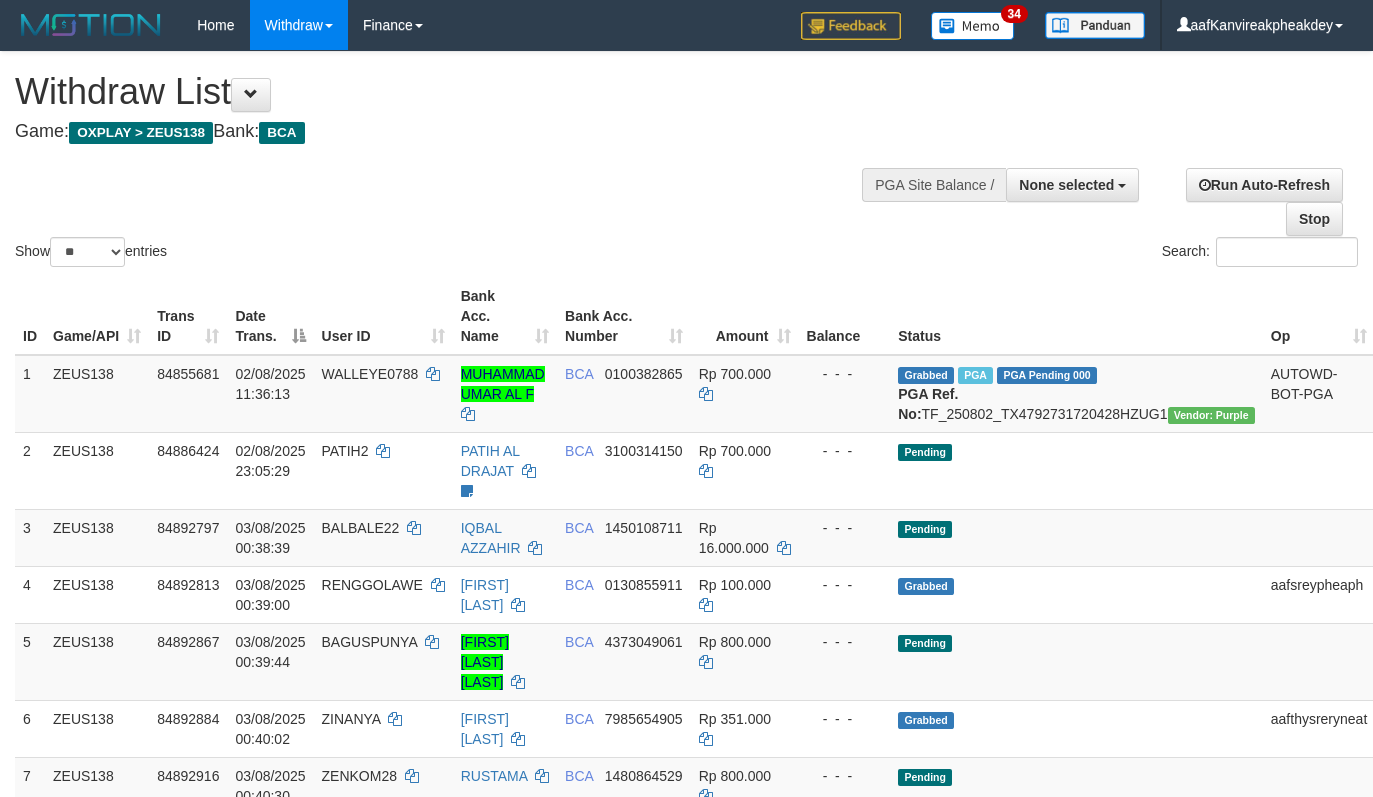 select 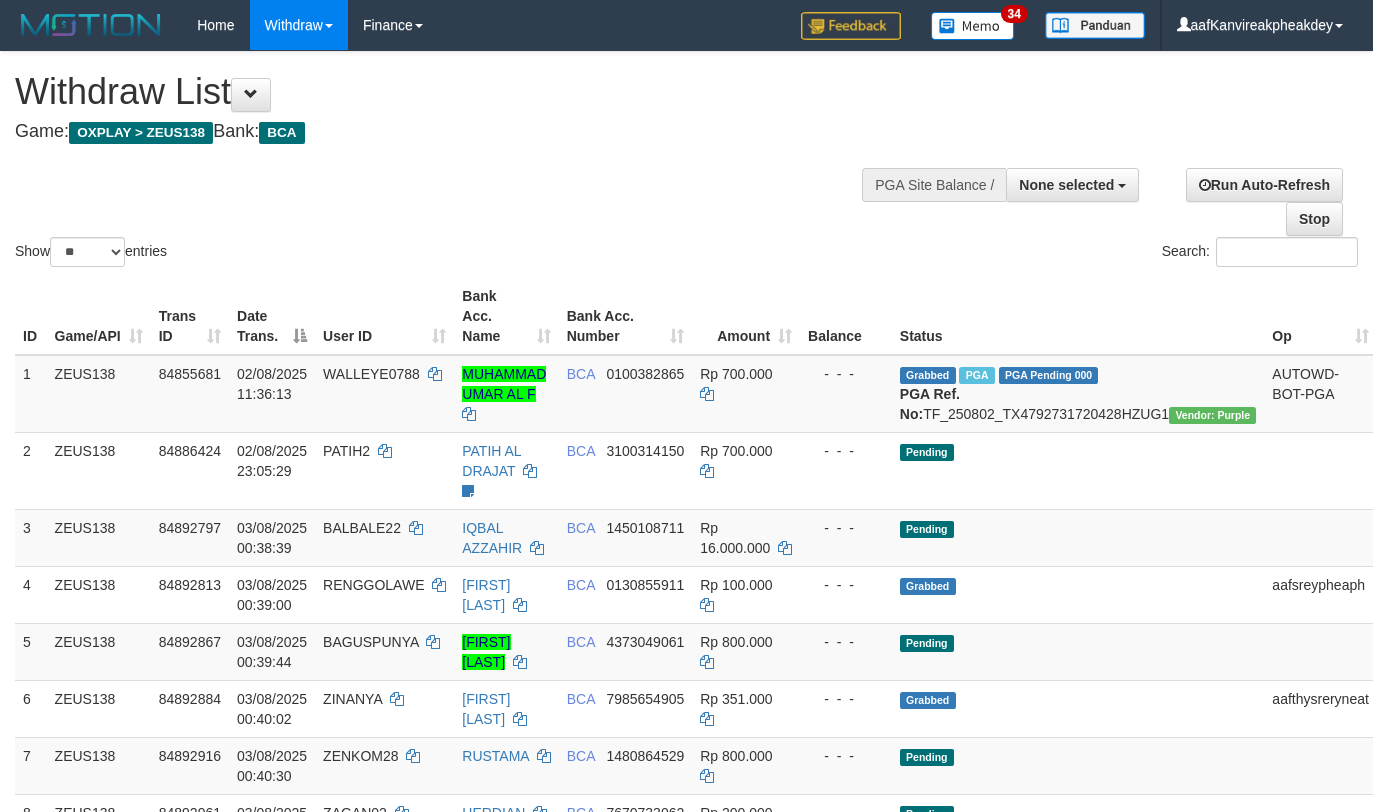 select 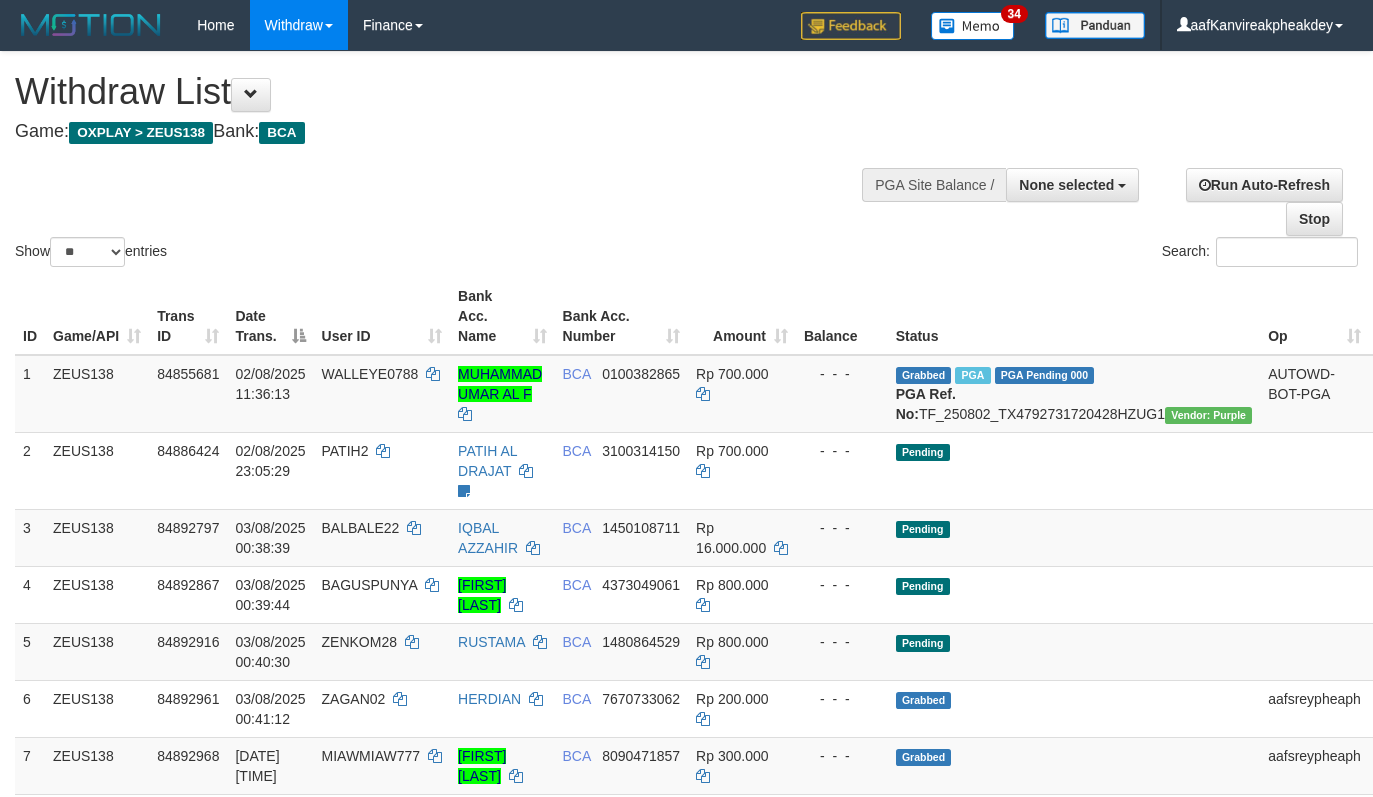 select 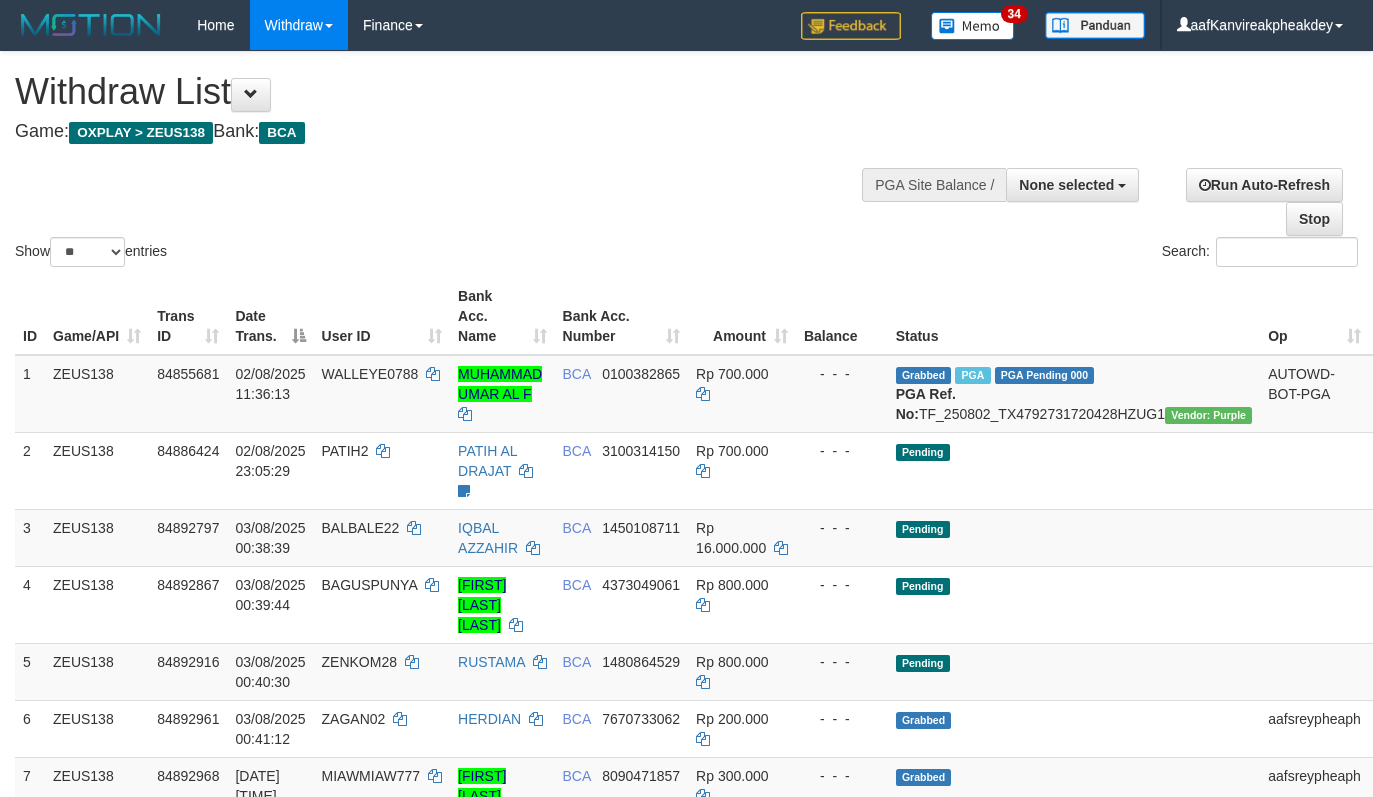 select 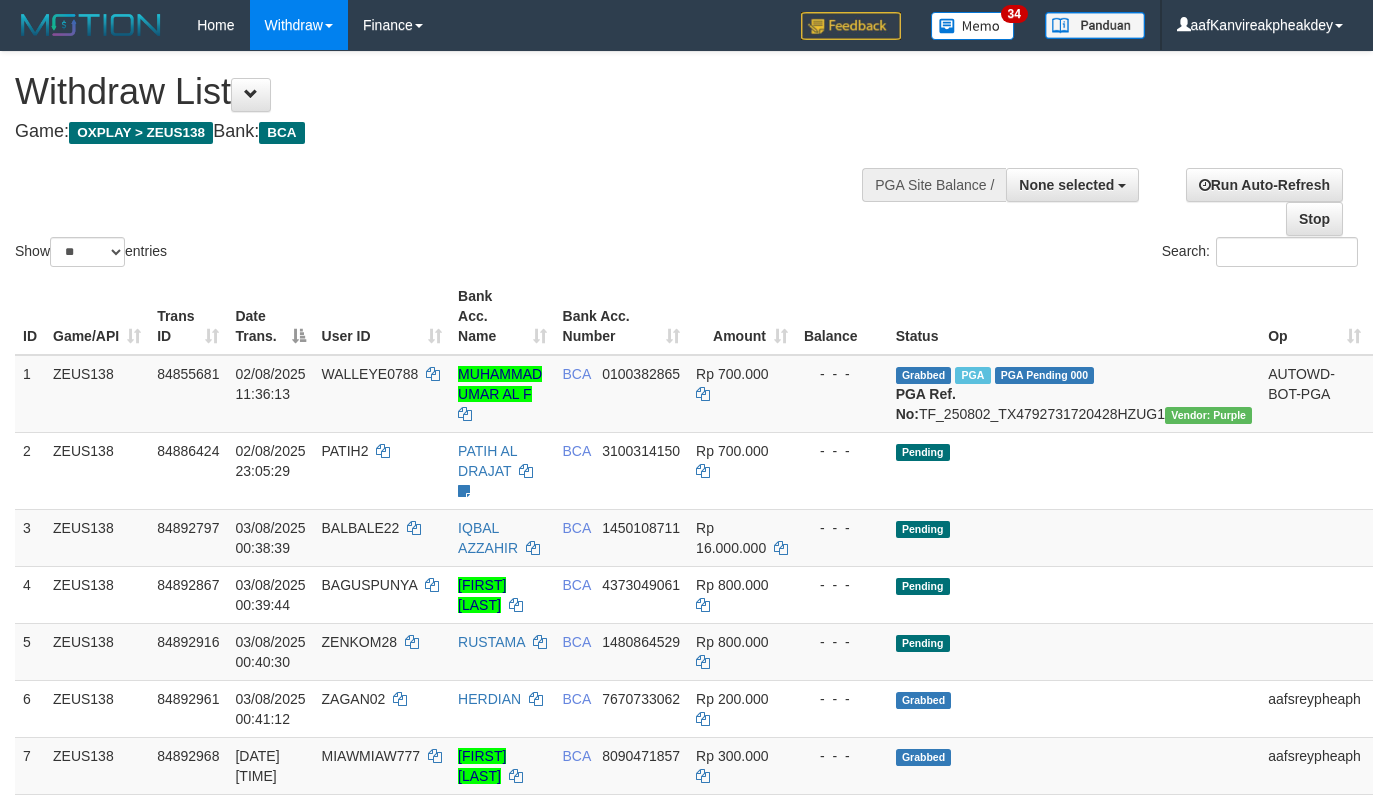 select 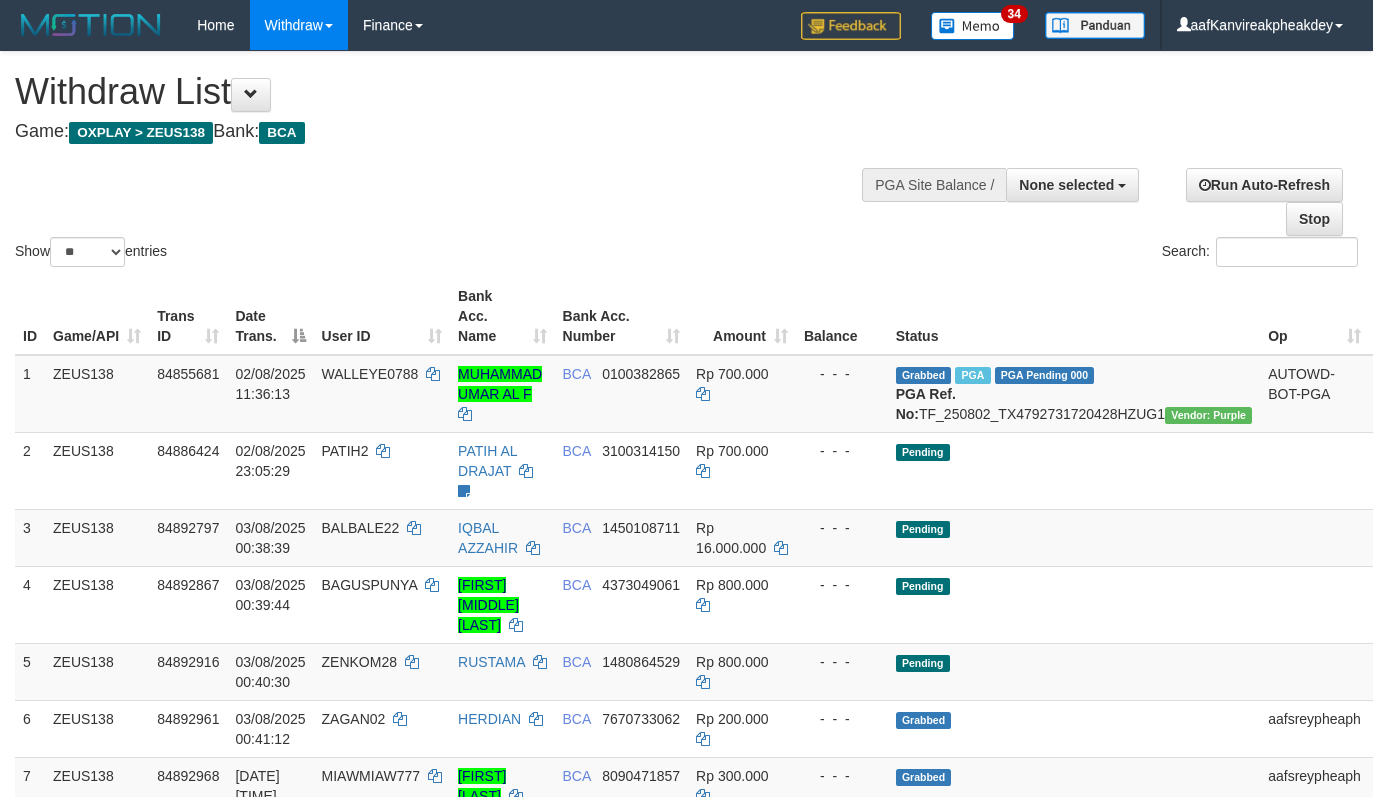 select 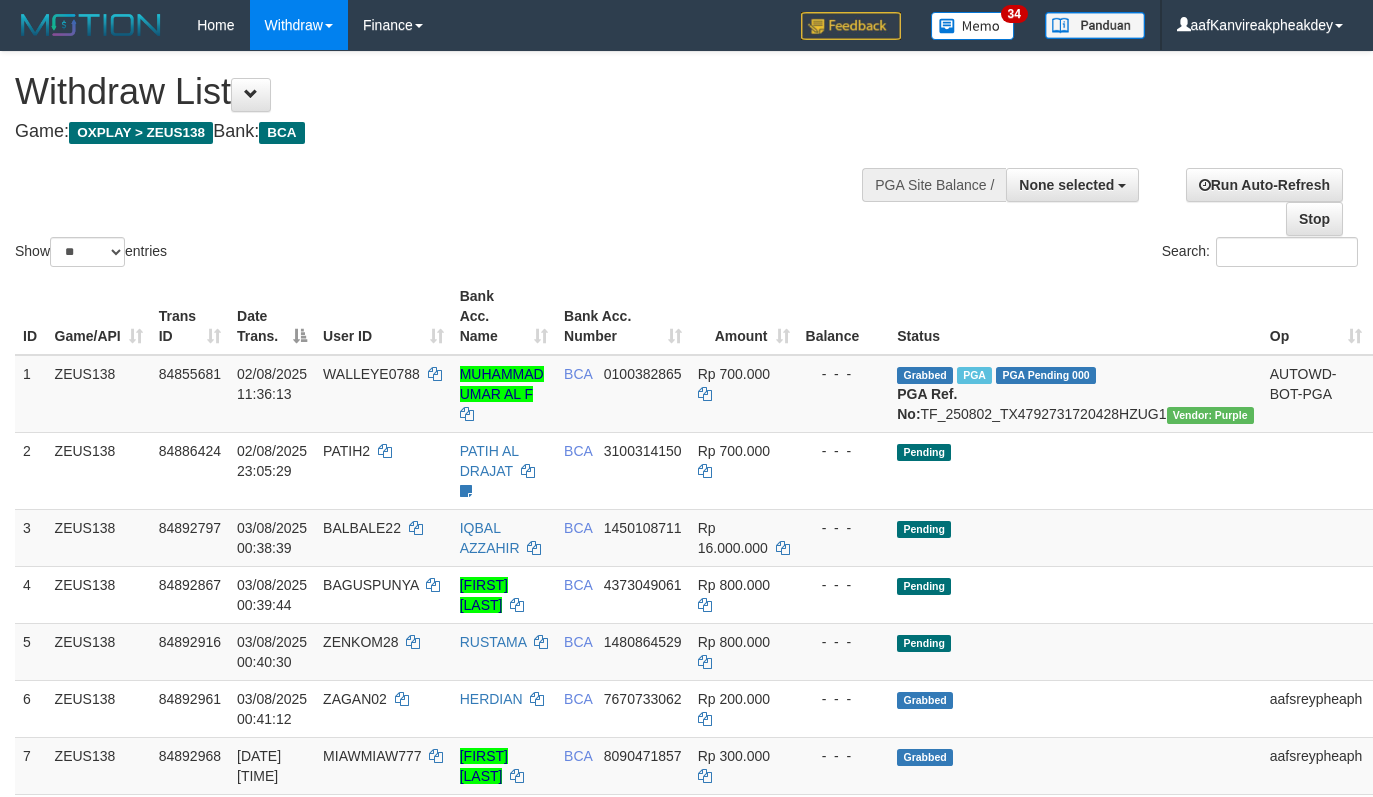 select 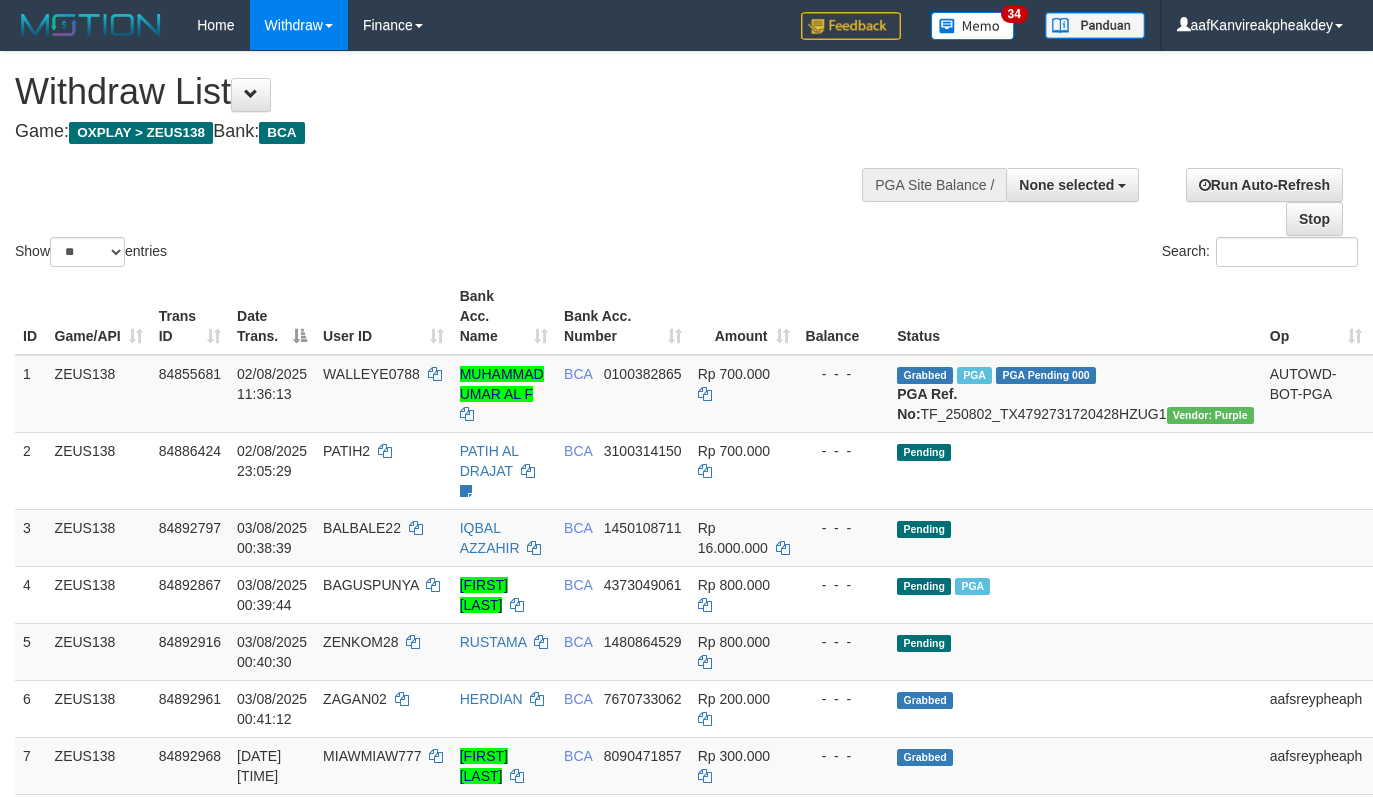 select 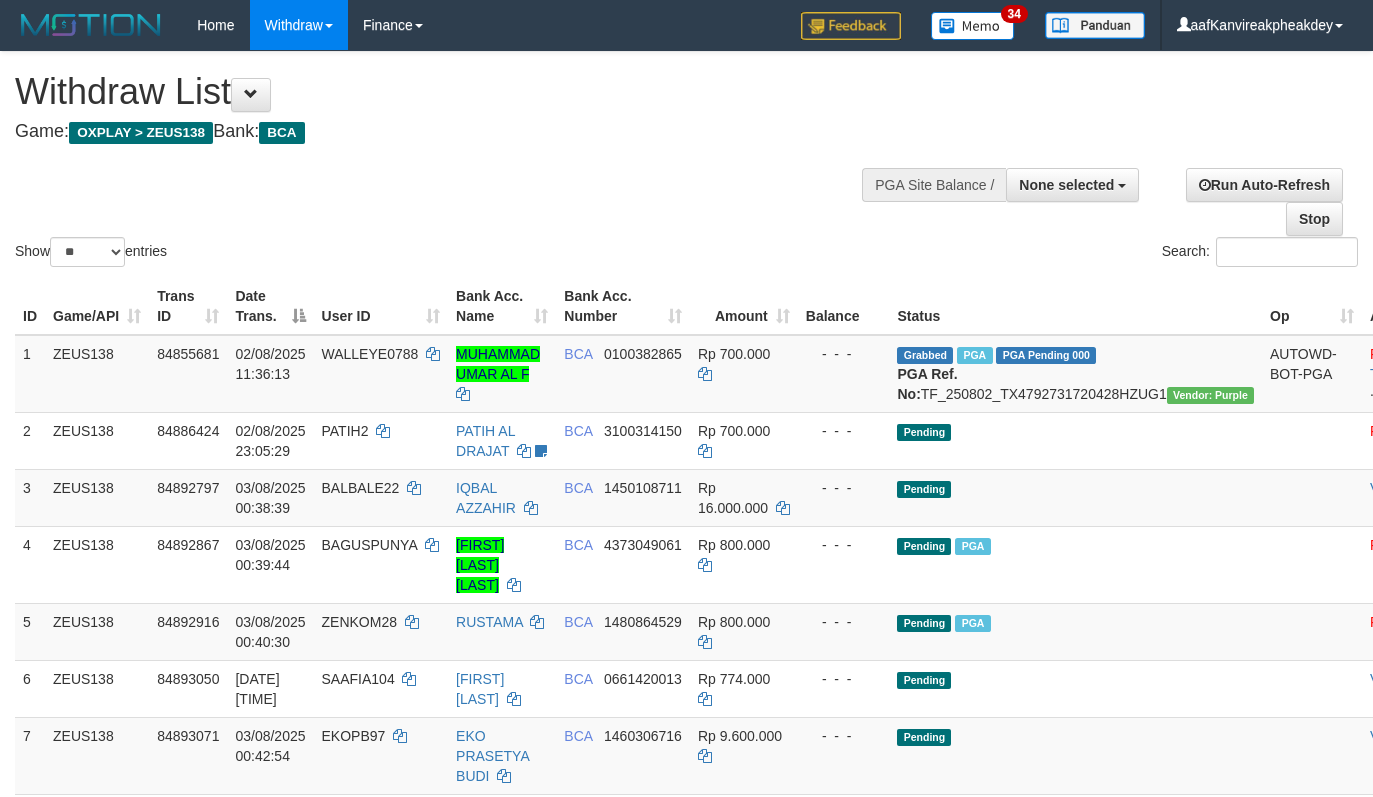 select 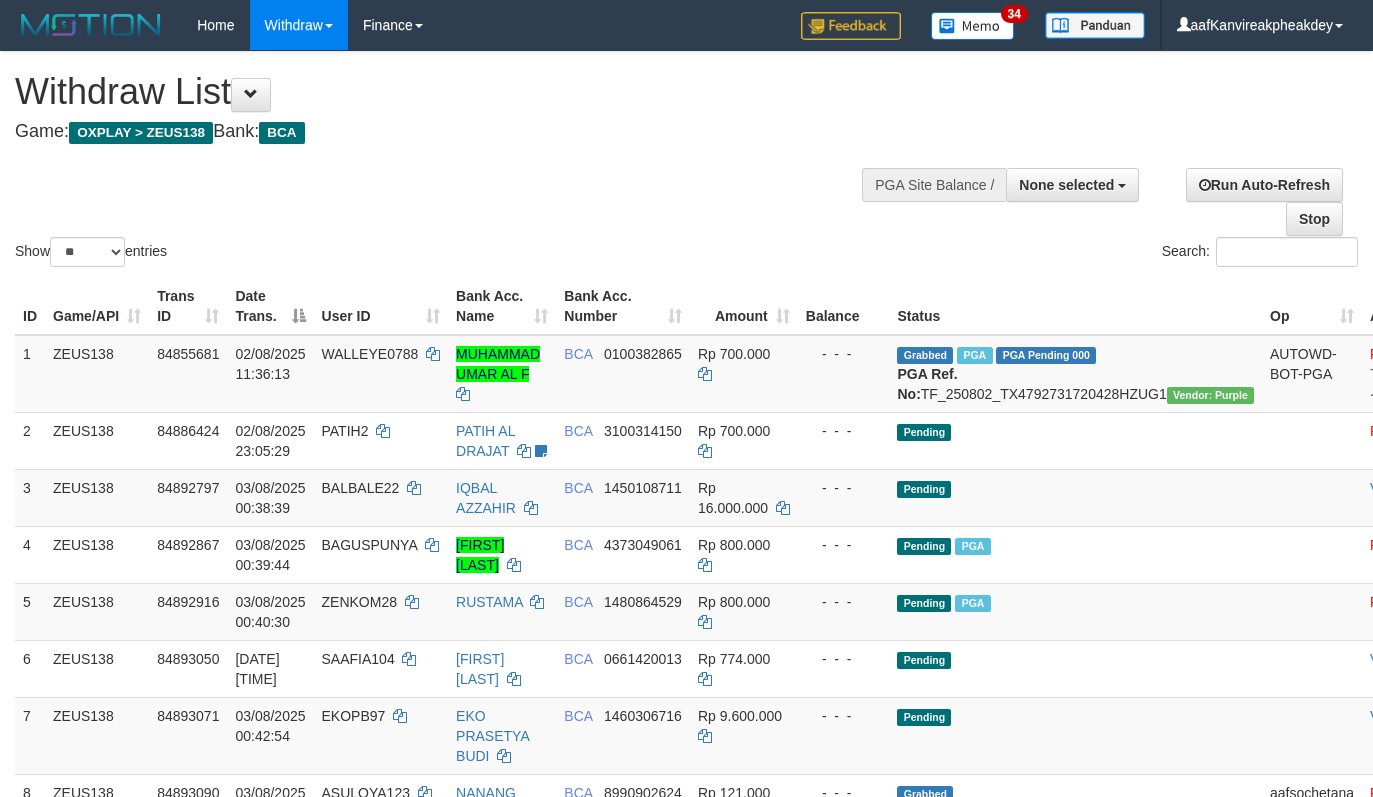 select 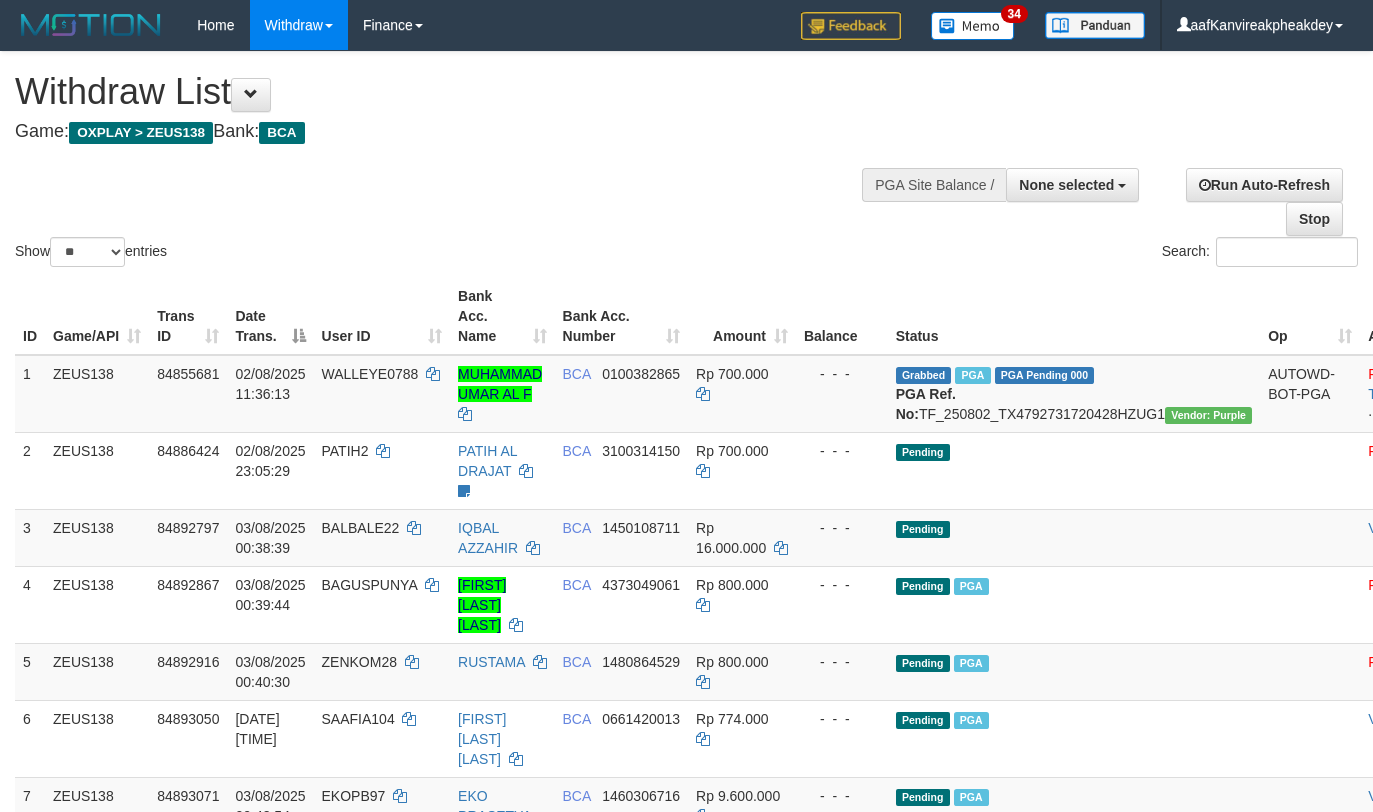 select 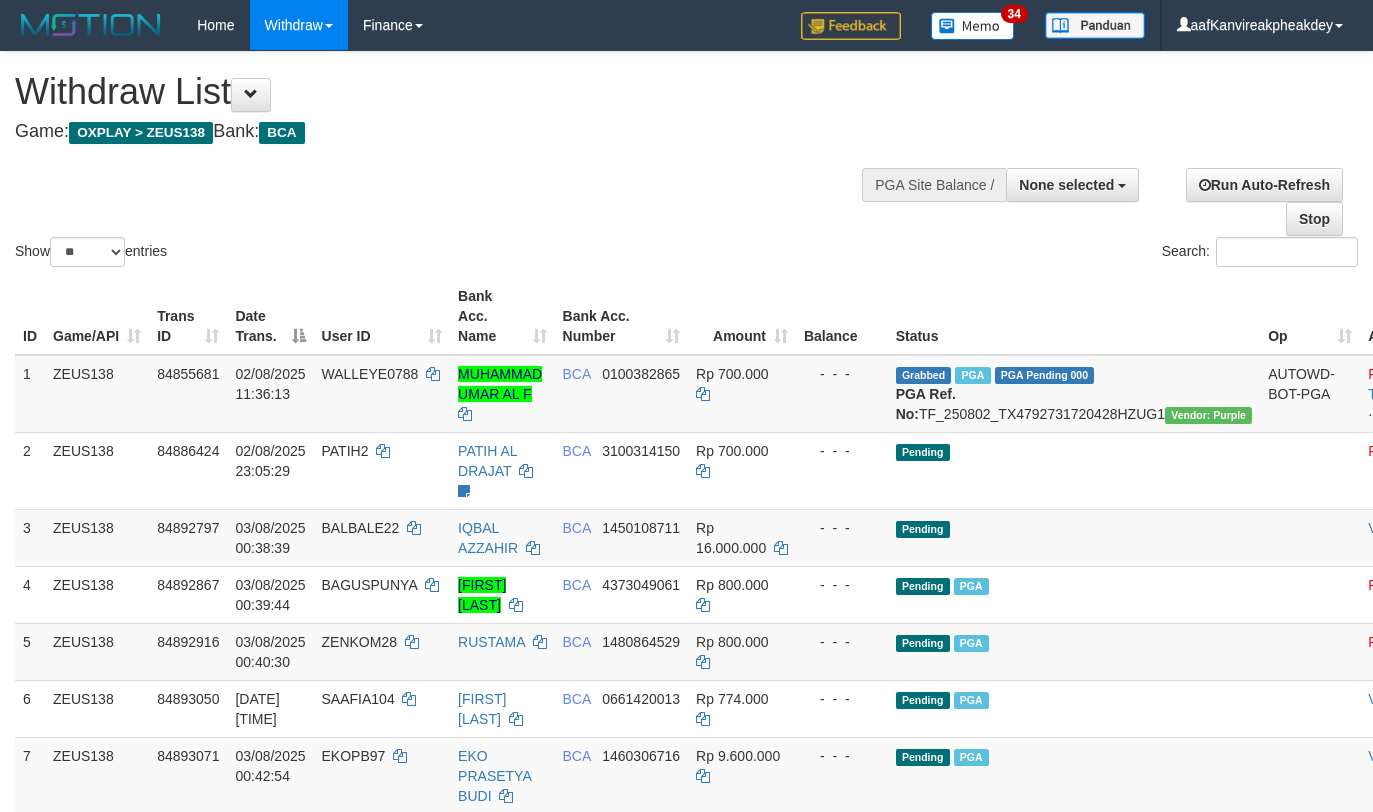 select 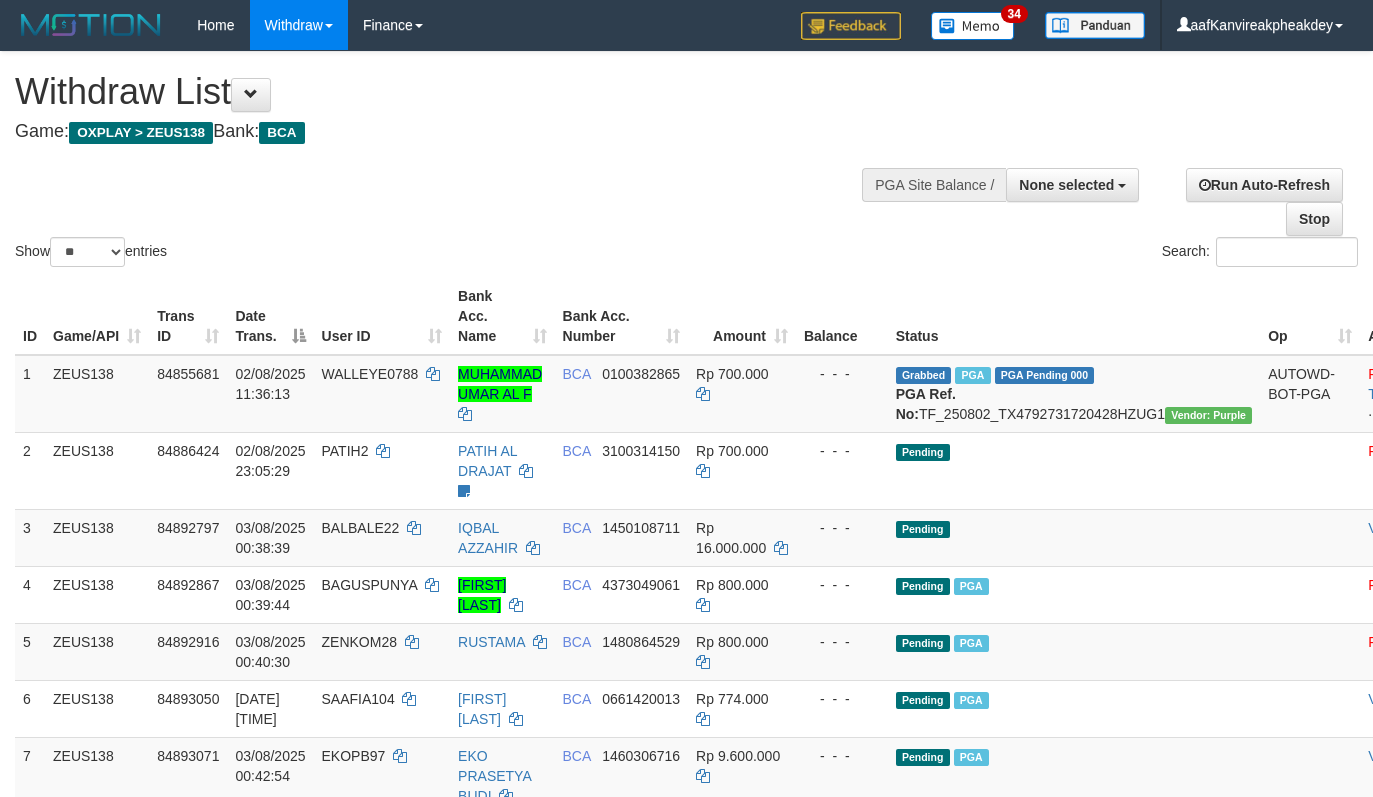 select 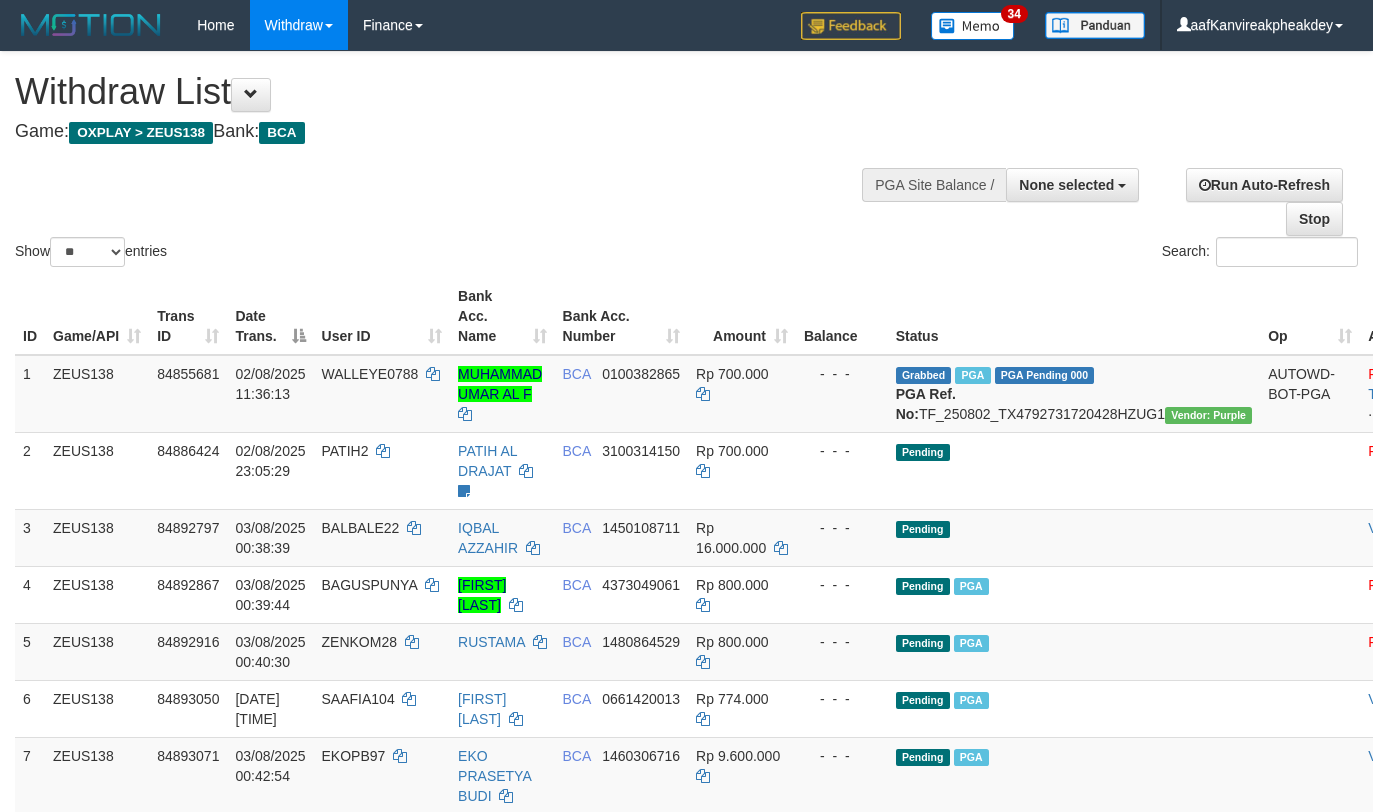 select 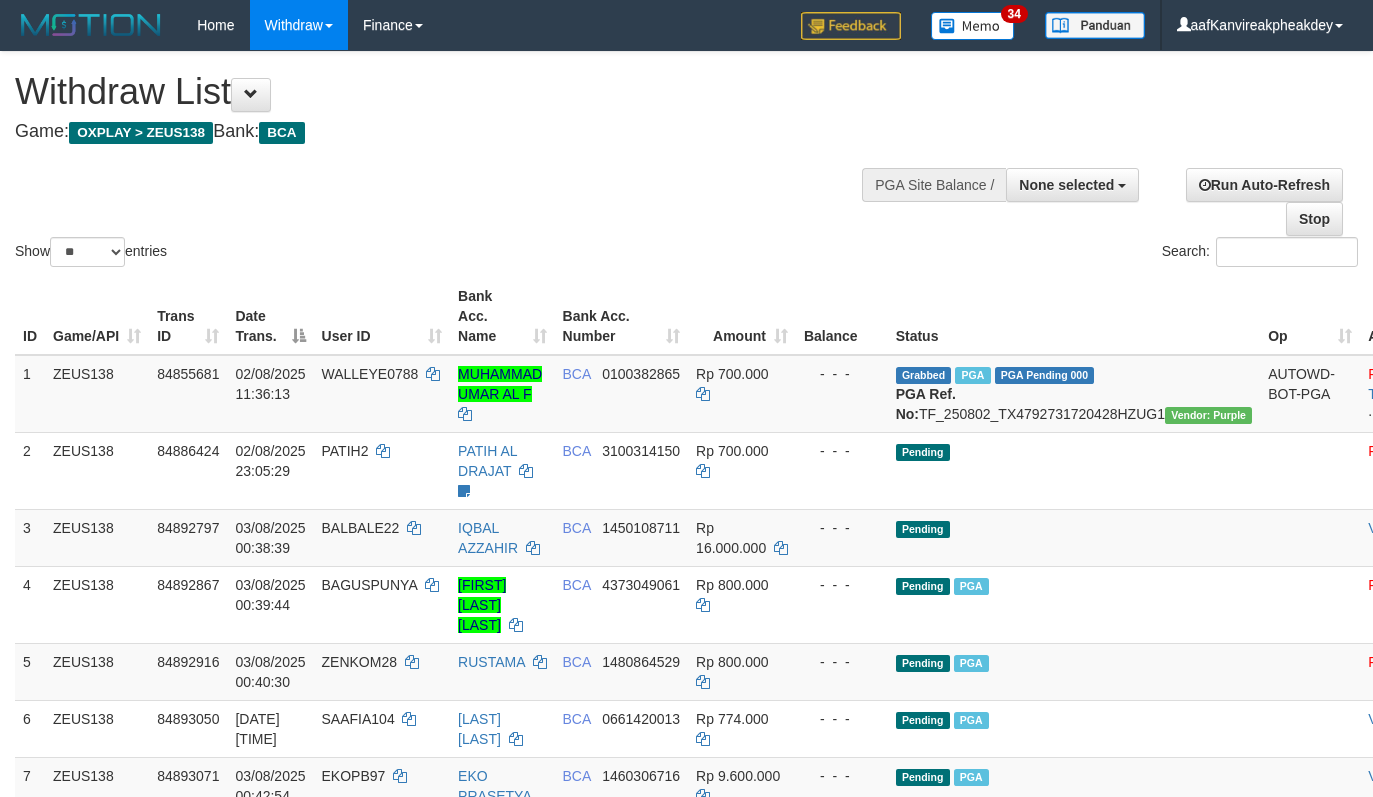 select 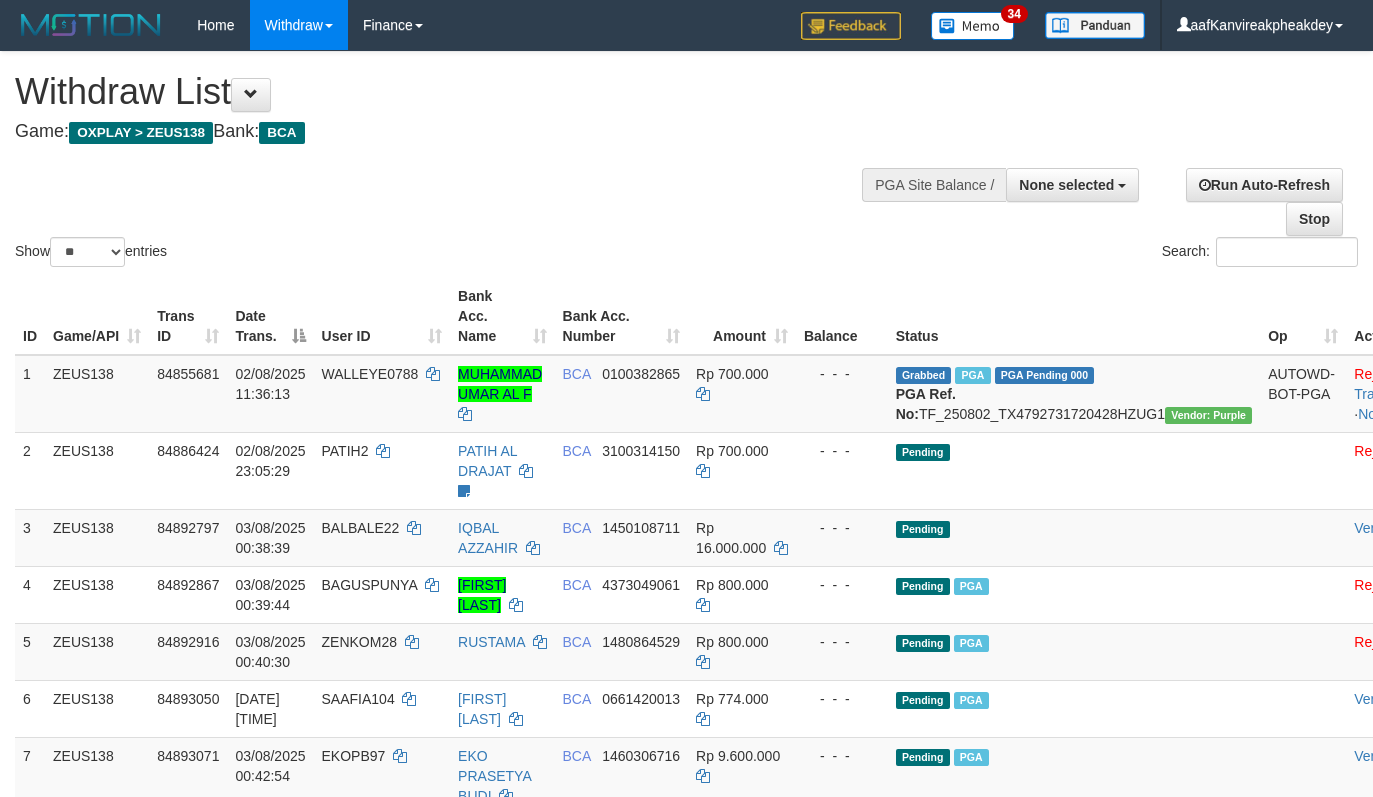 select 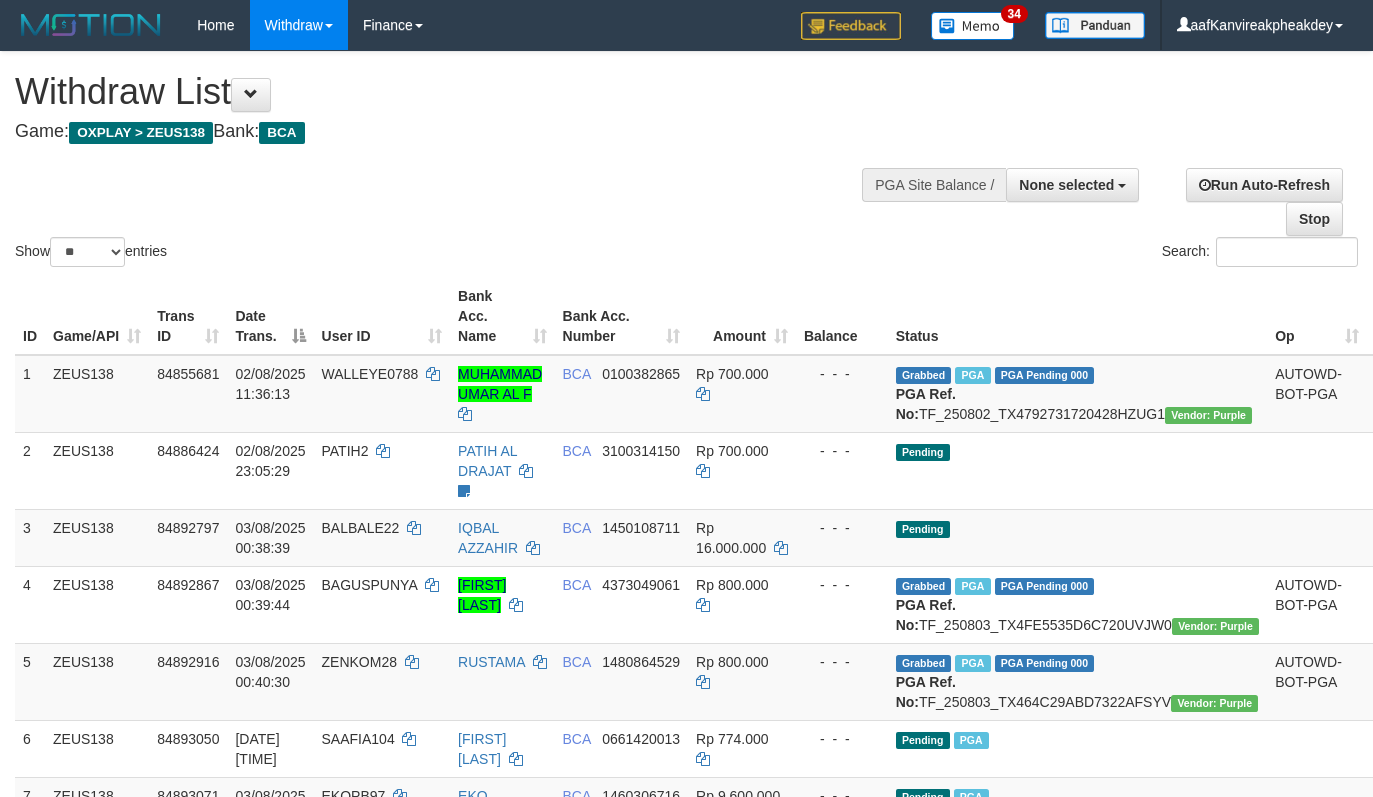 select 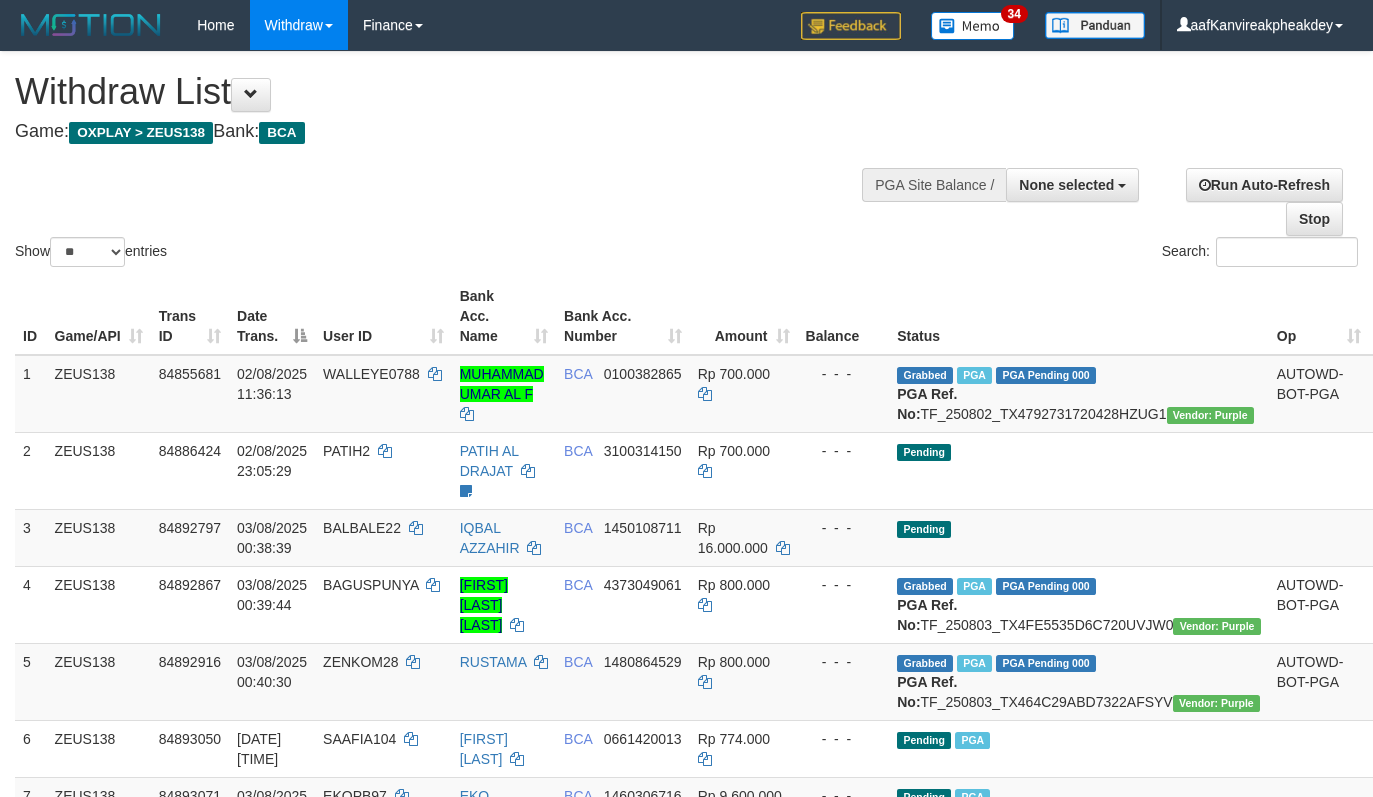 select 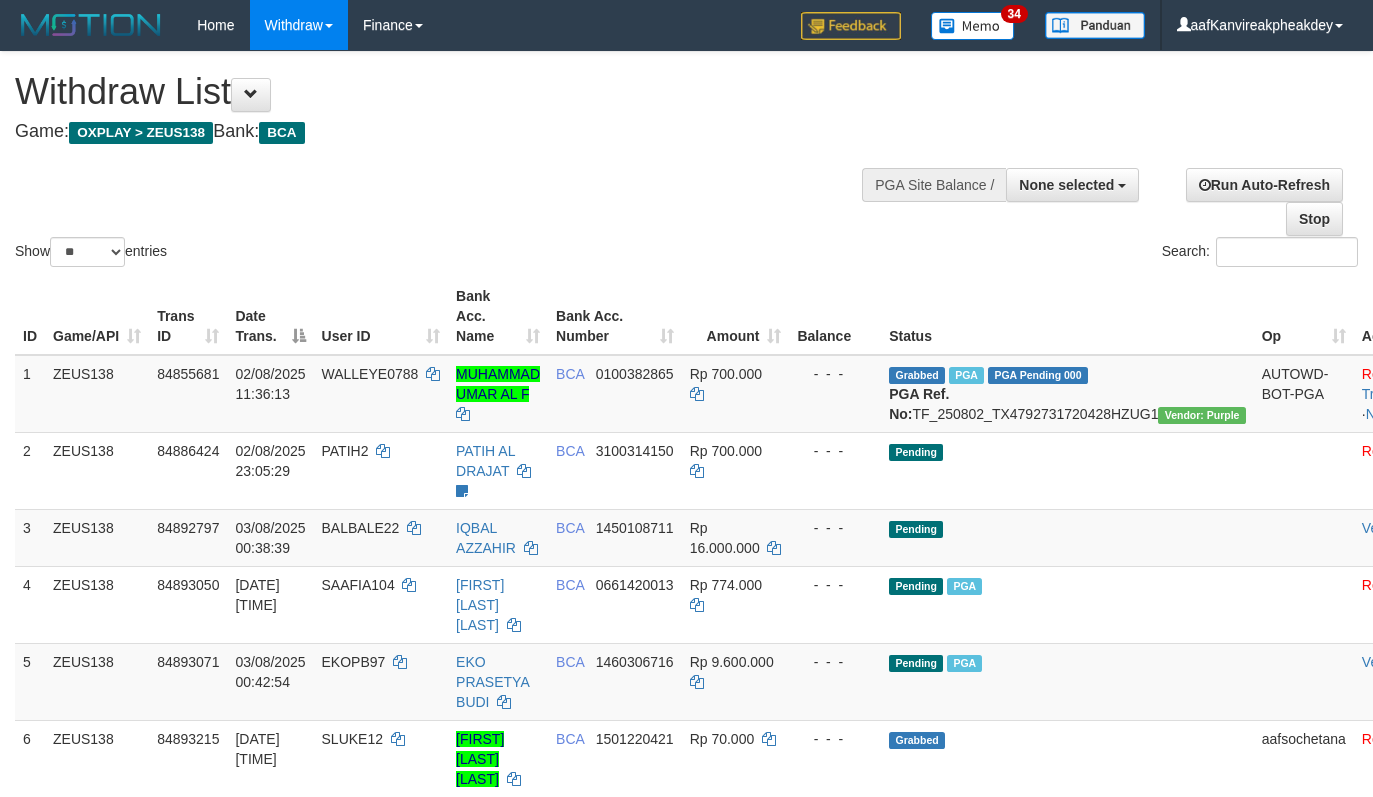 select 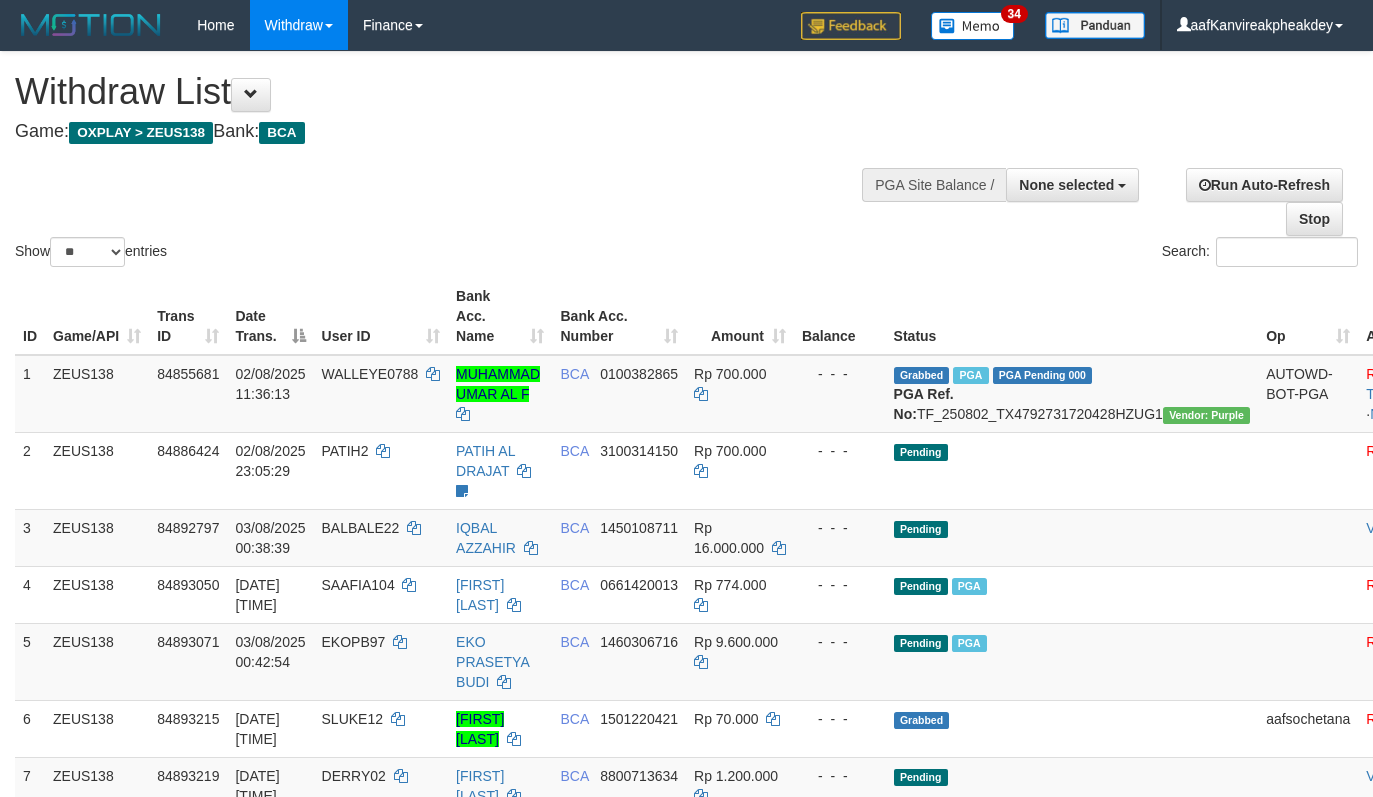 select 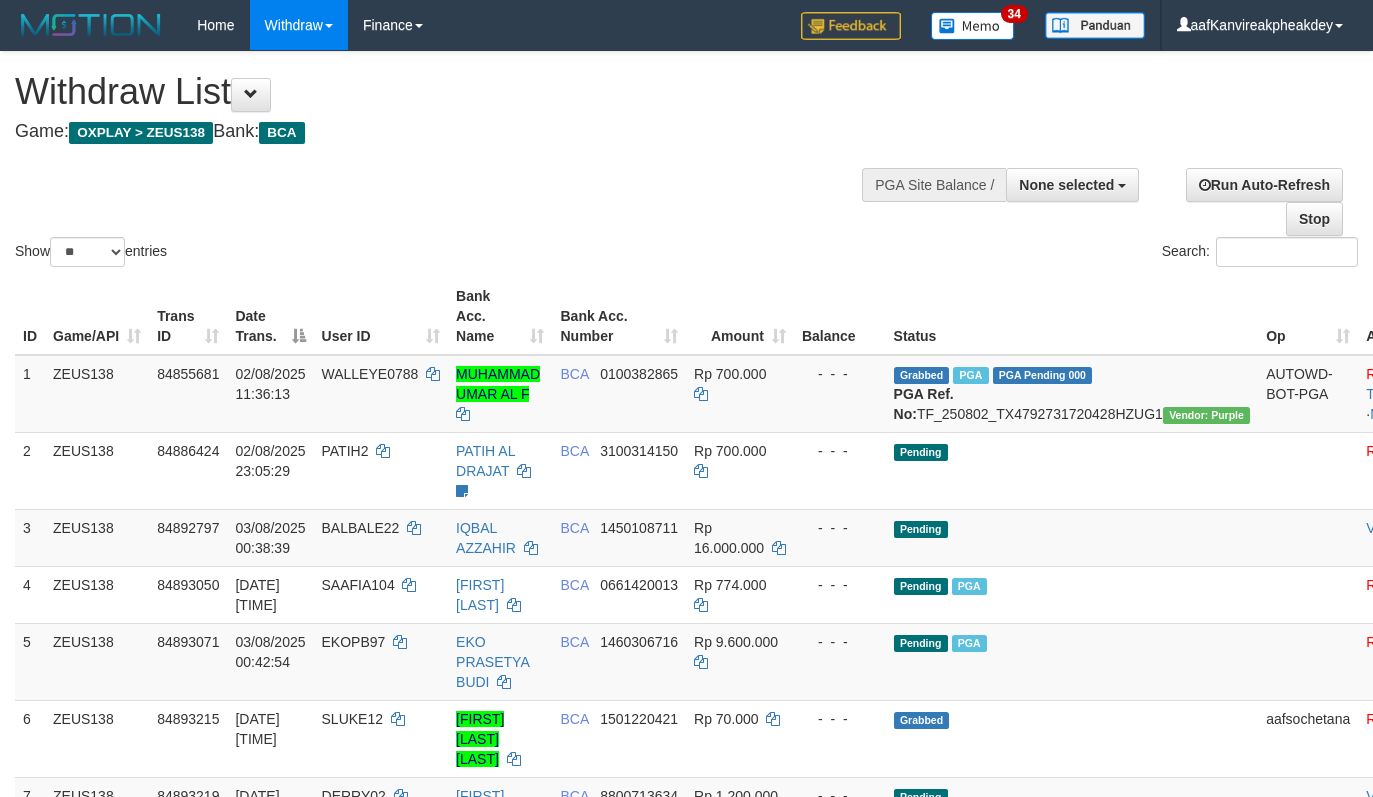 select 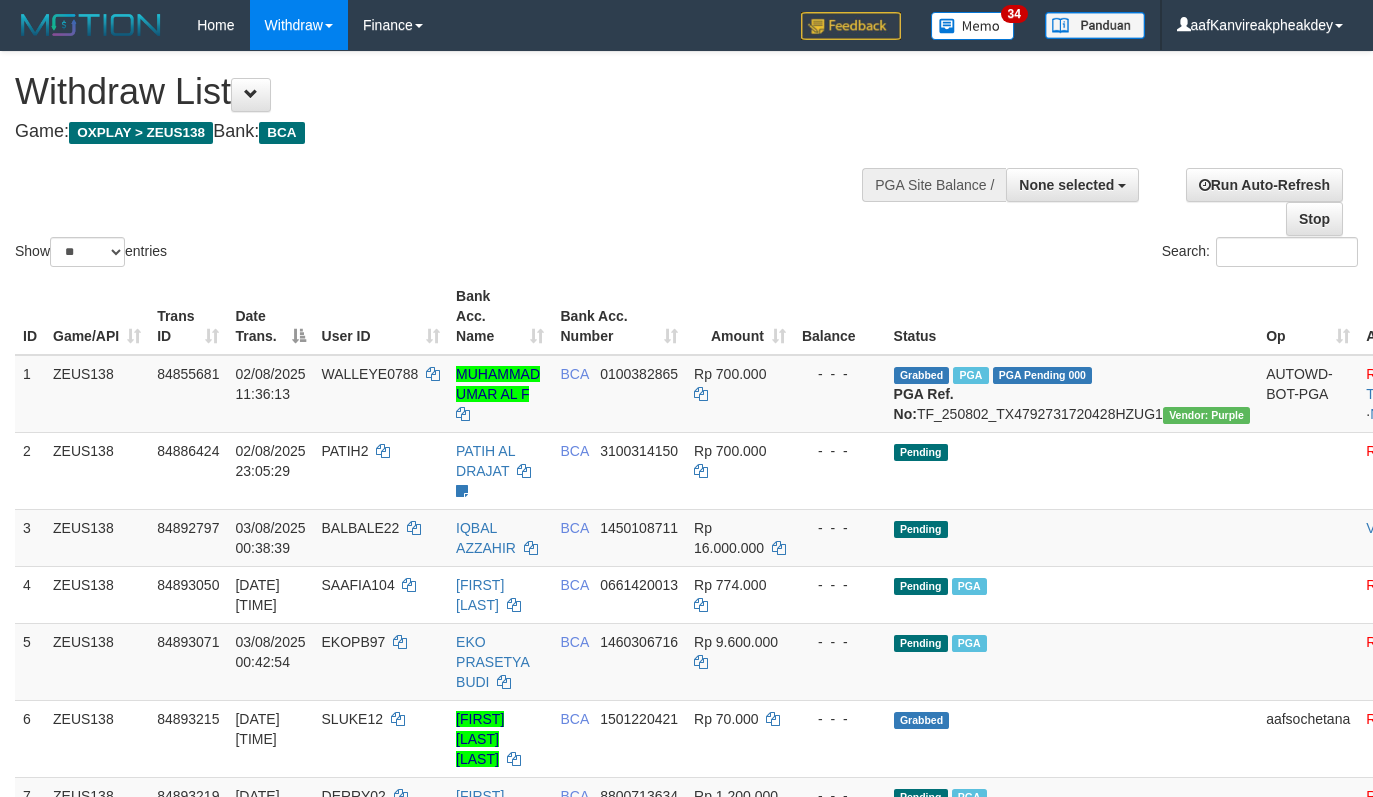 select 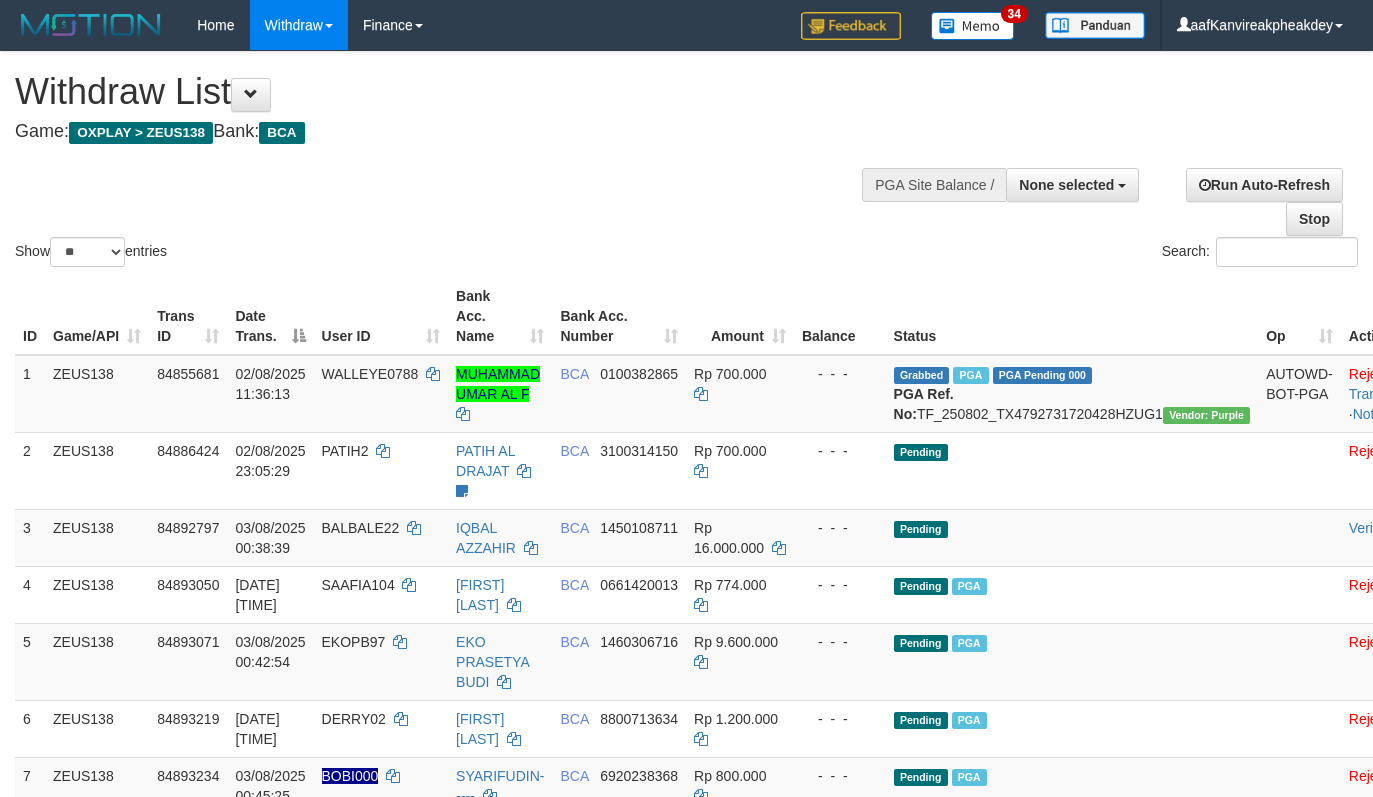 select 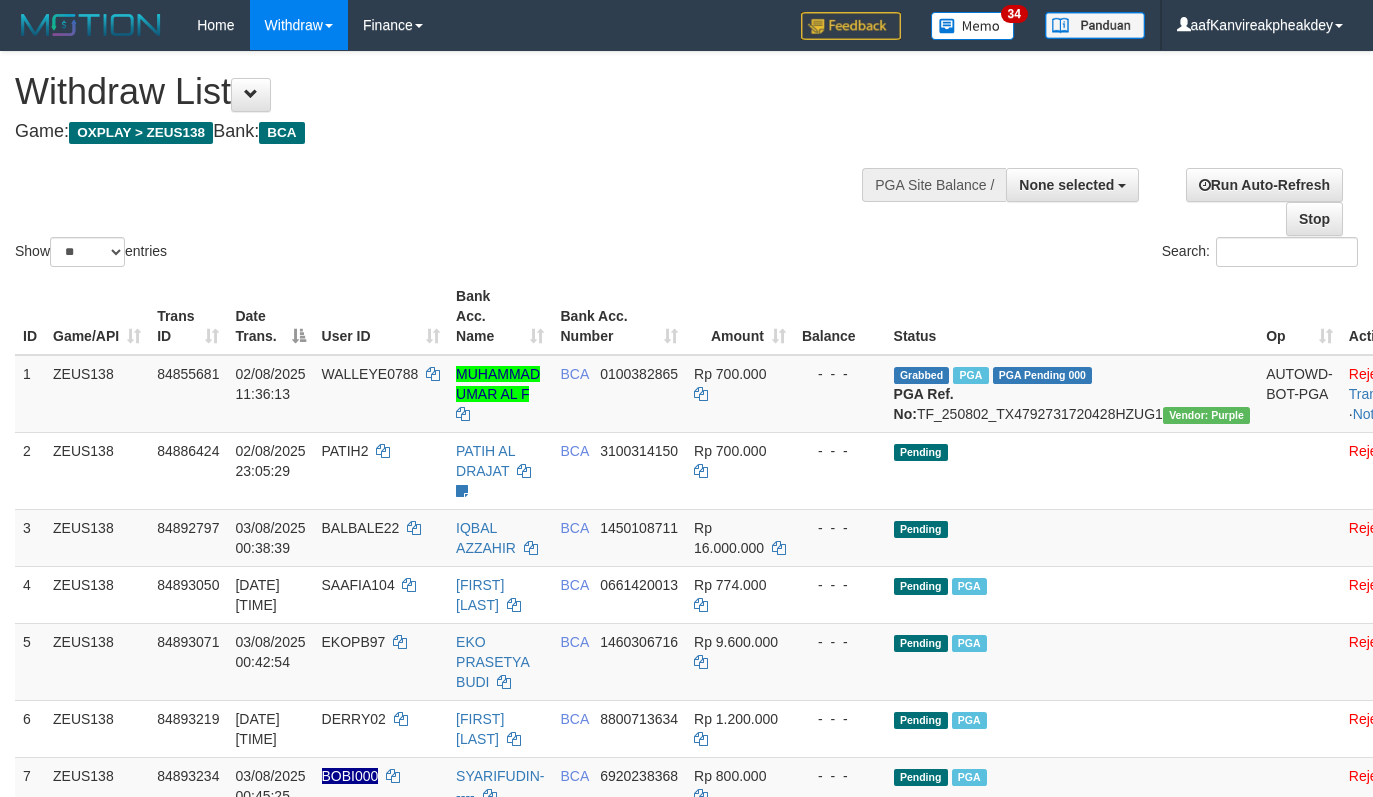 select 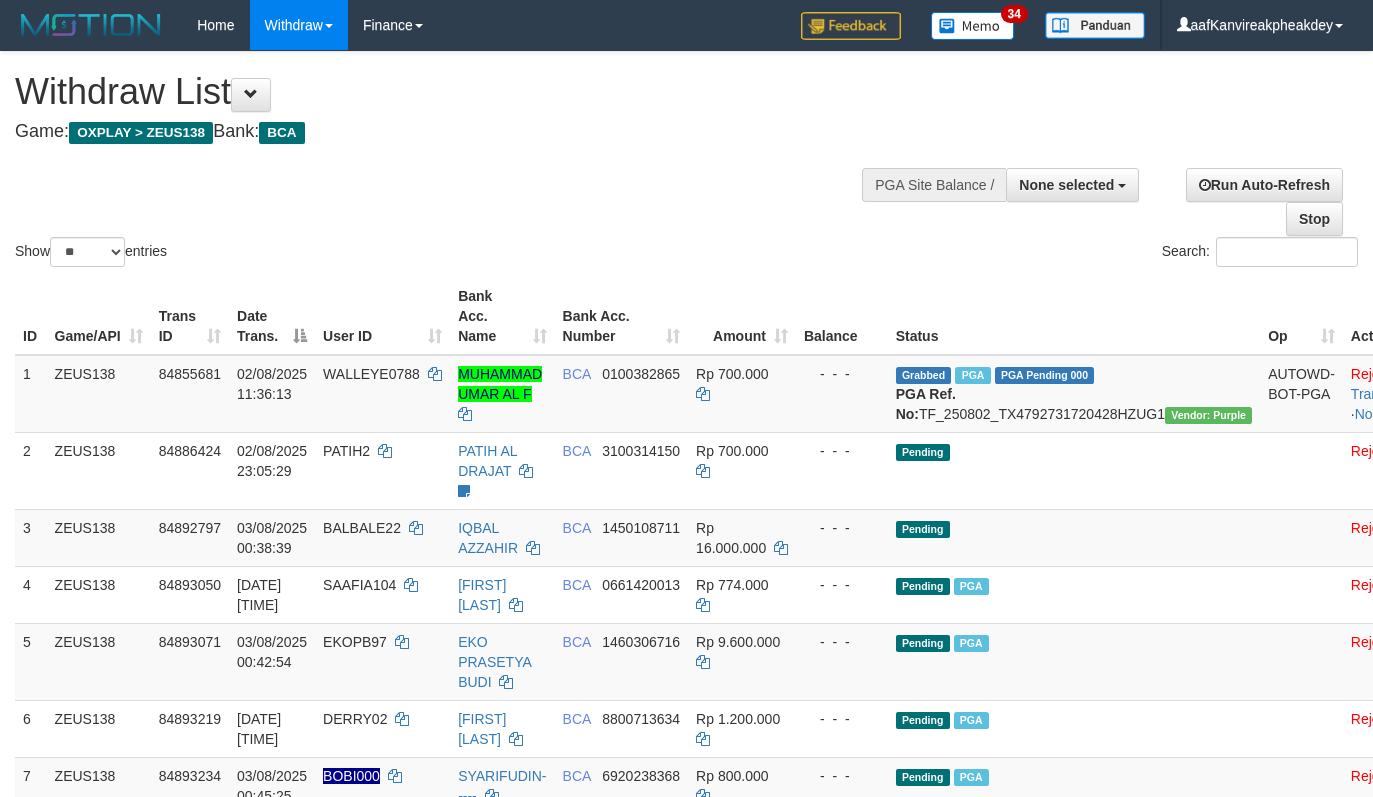 select 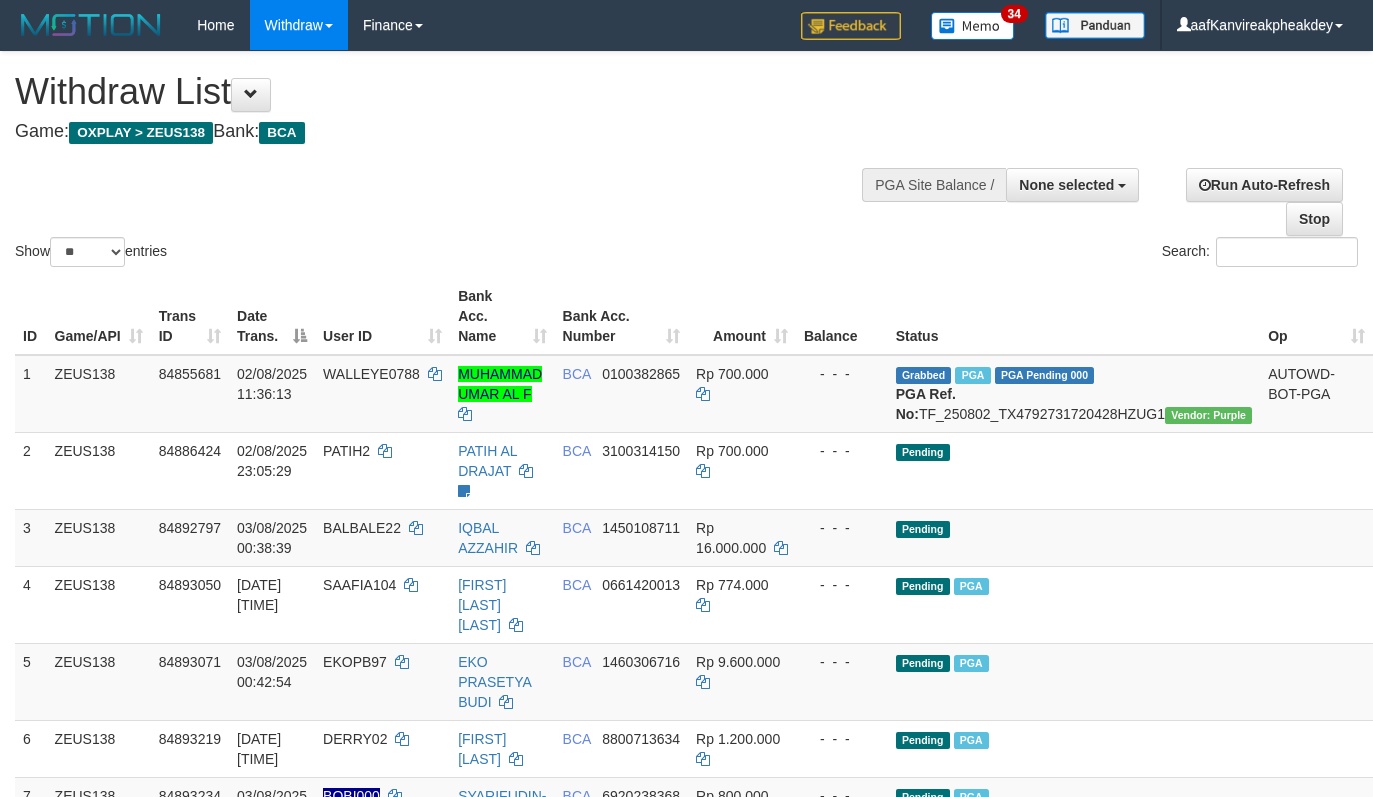 select 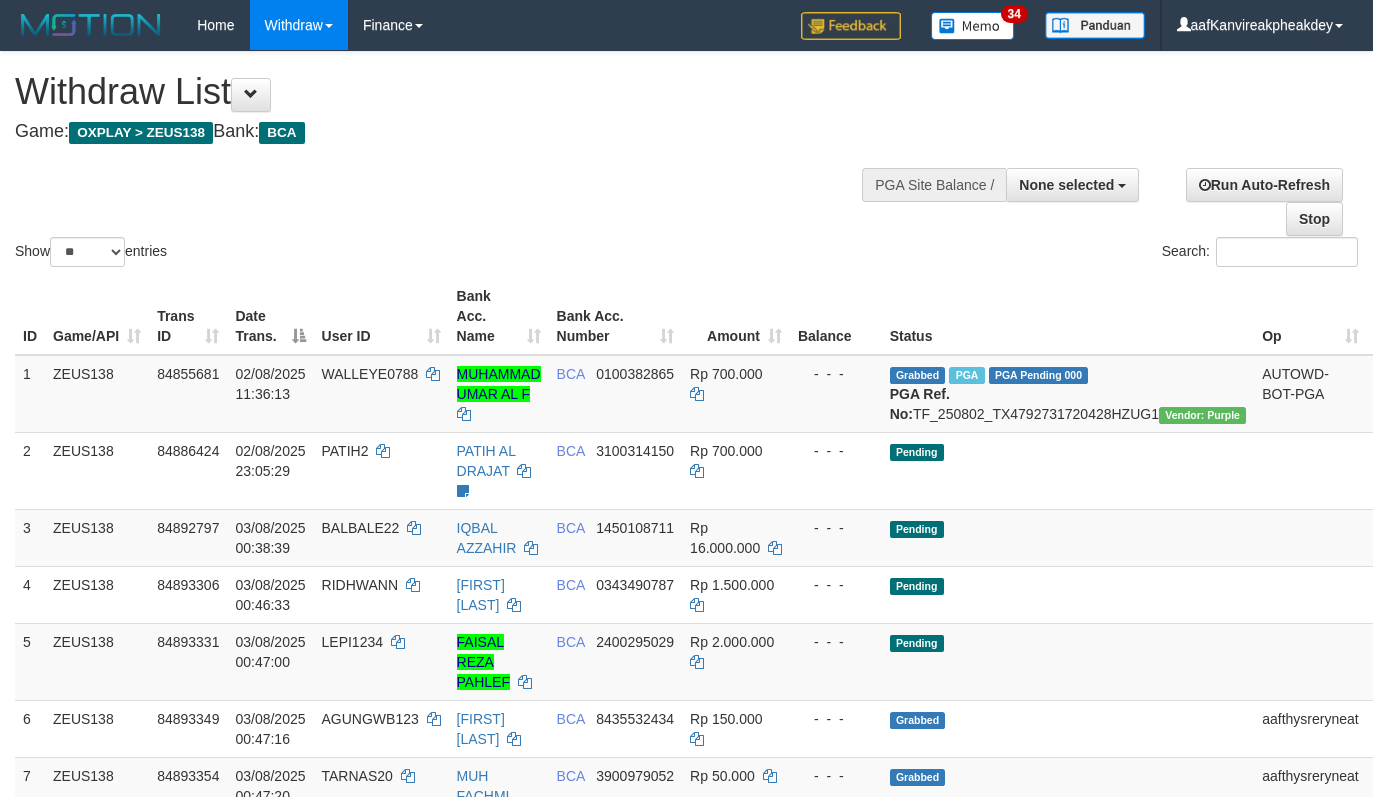select 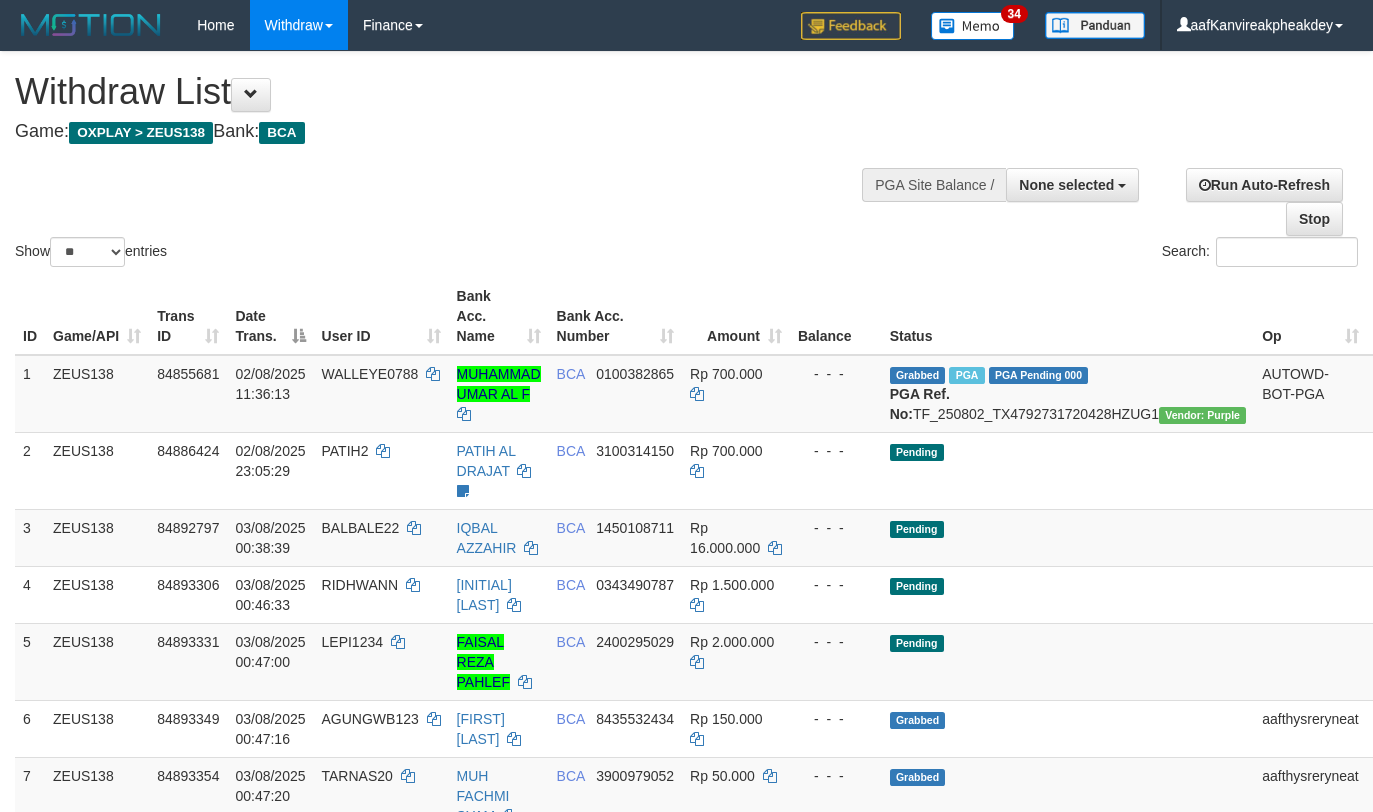 select 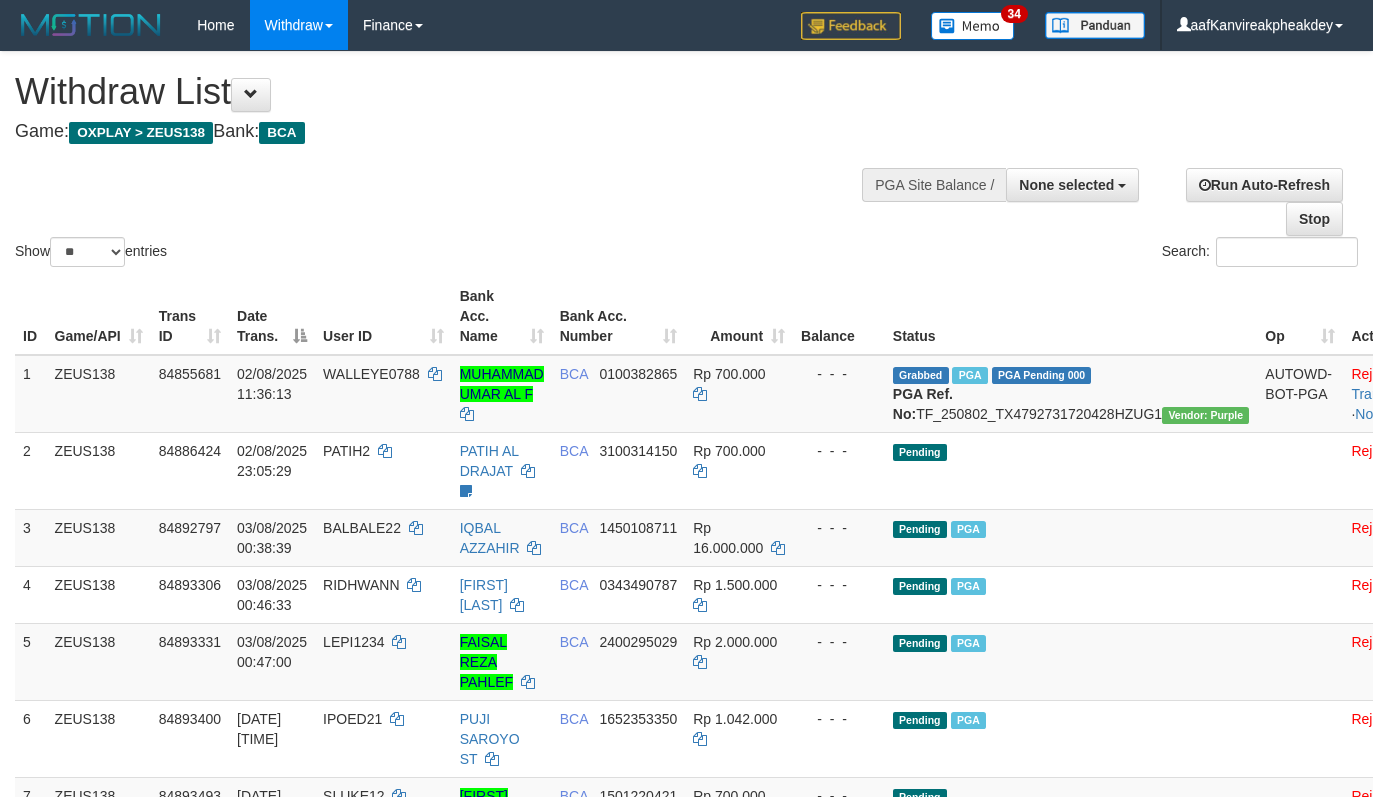 select 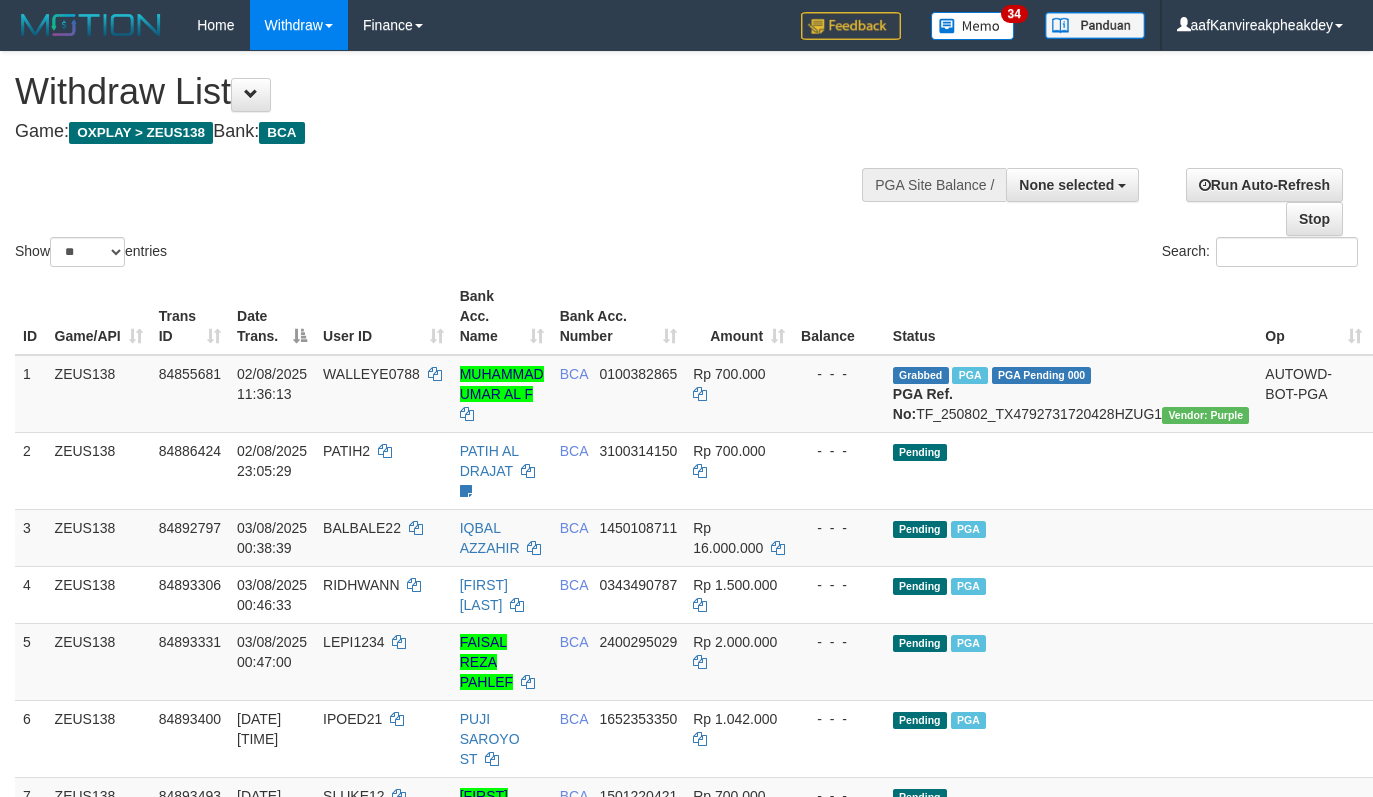 select 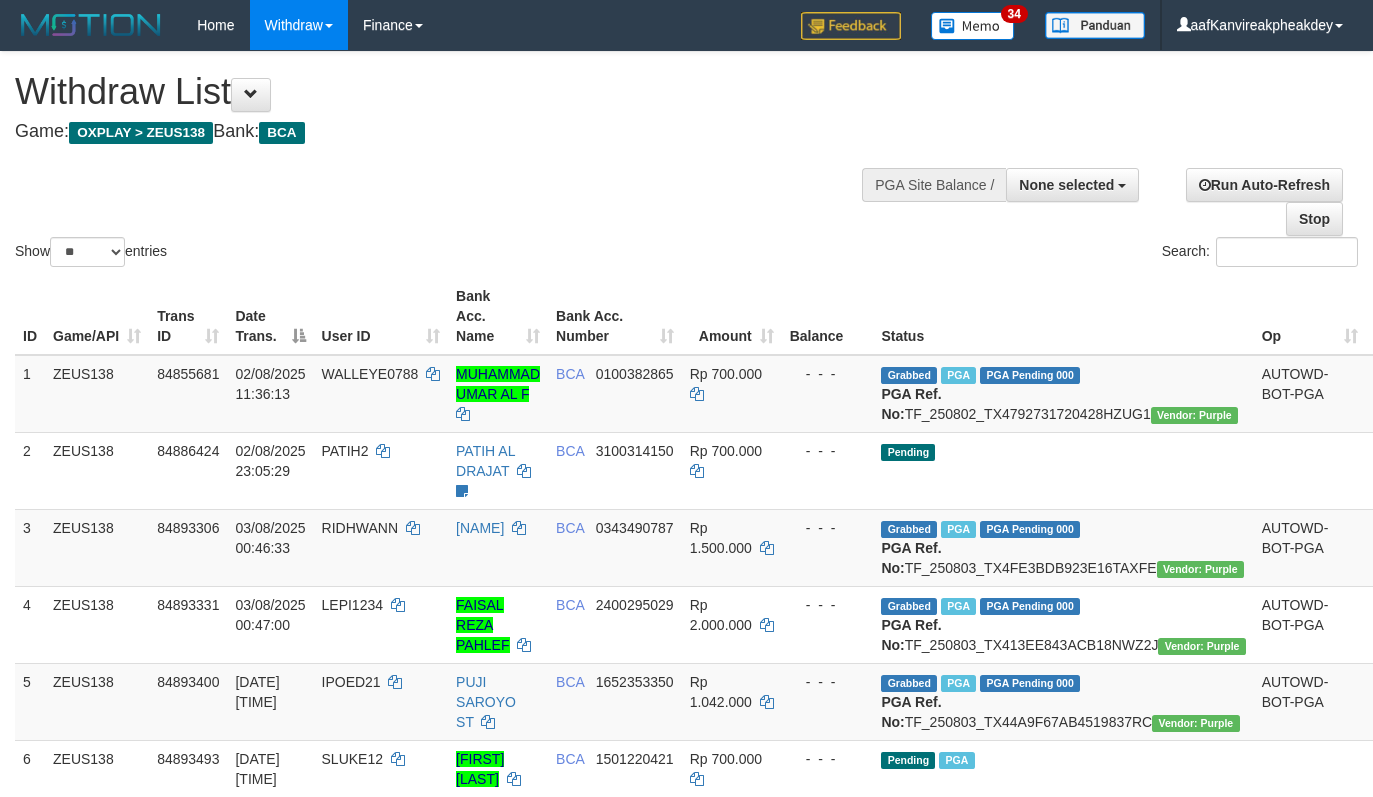 select 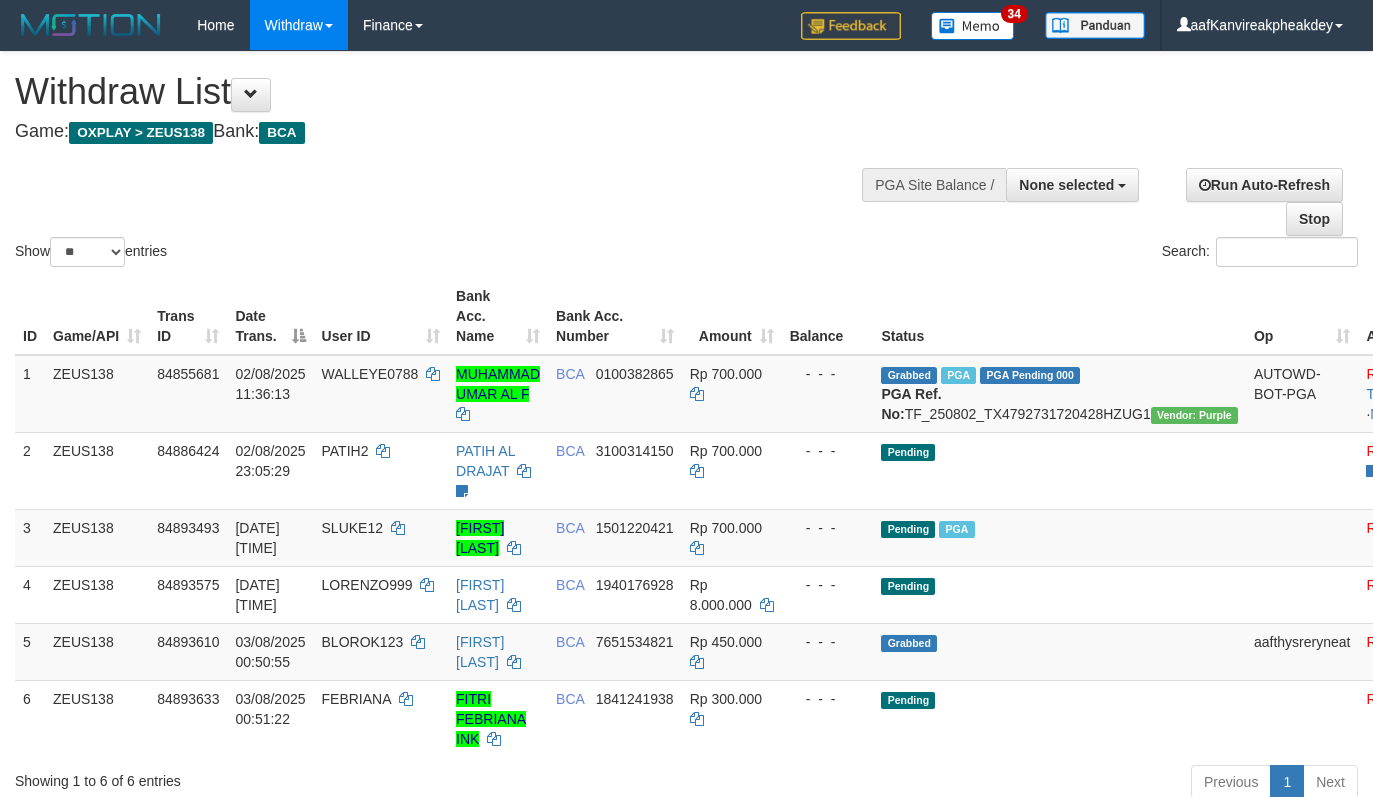 select 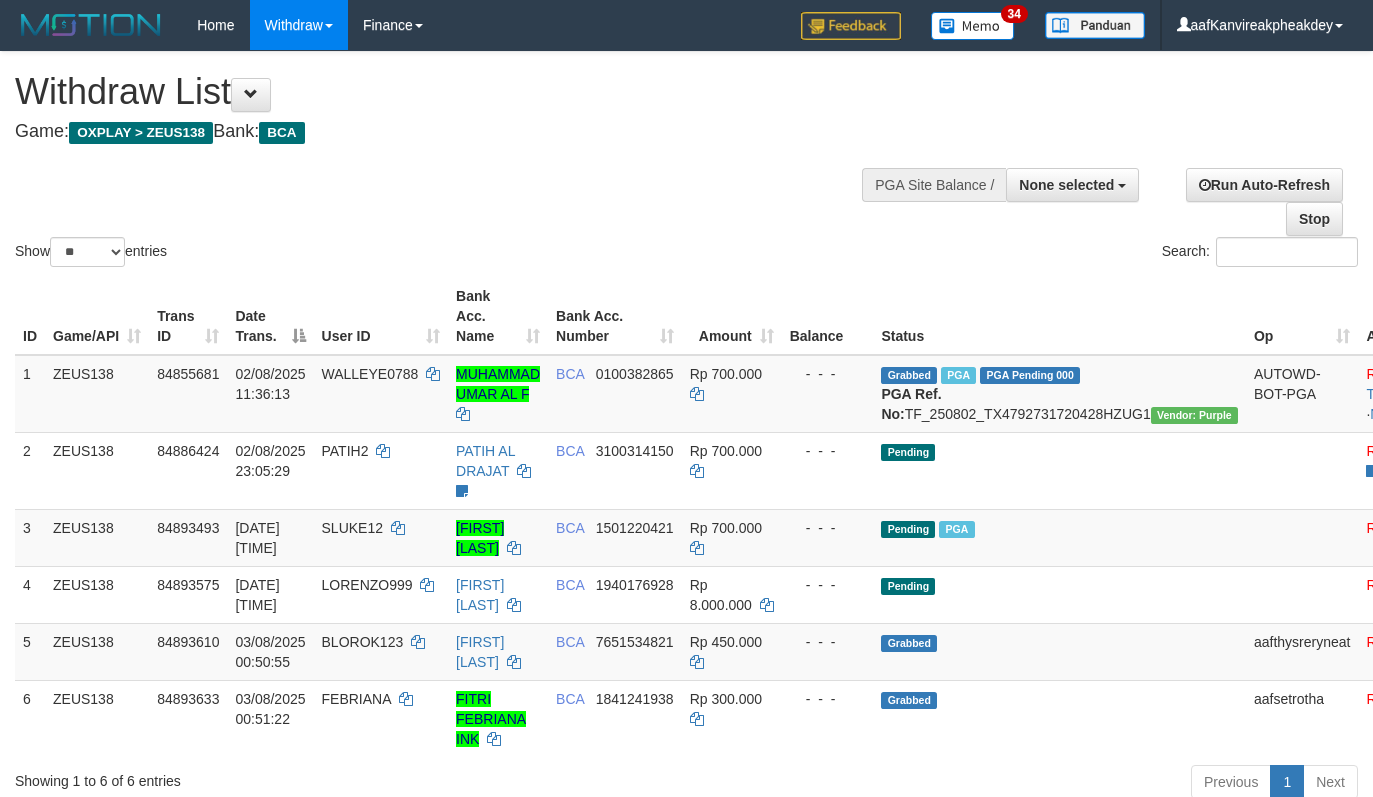select 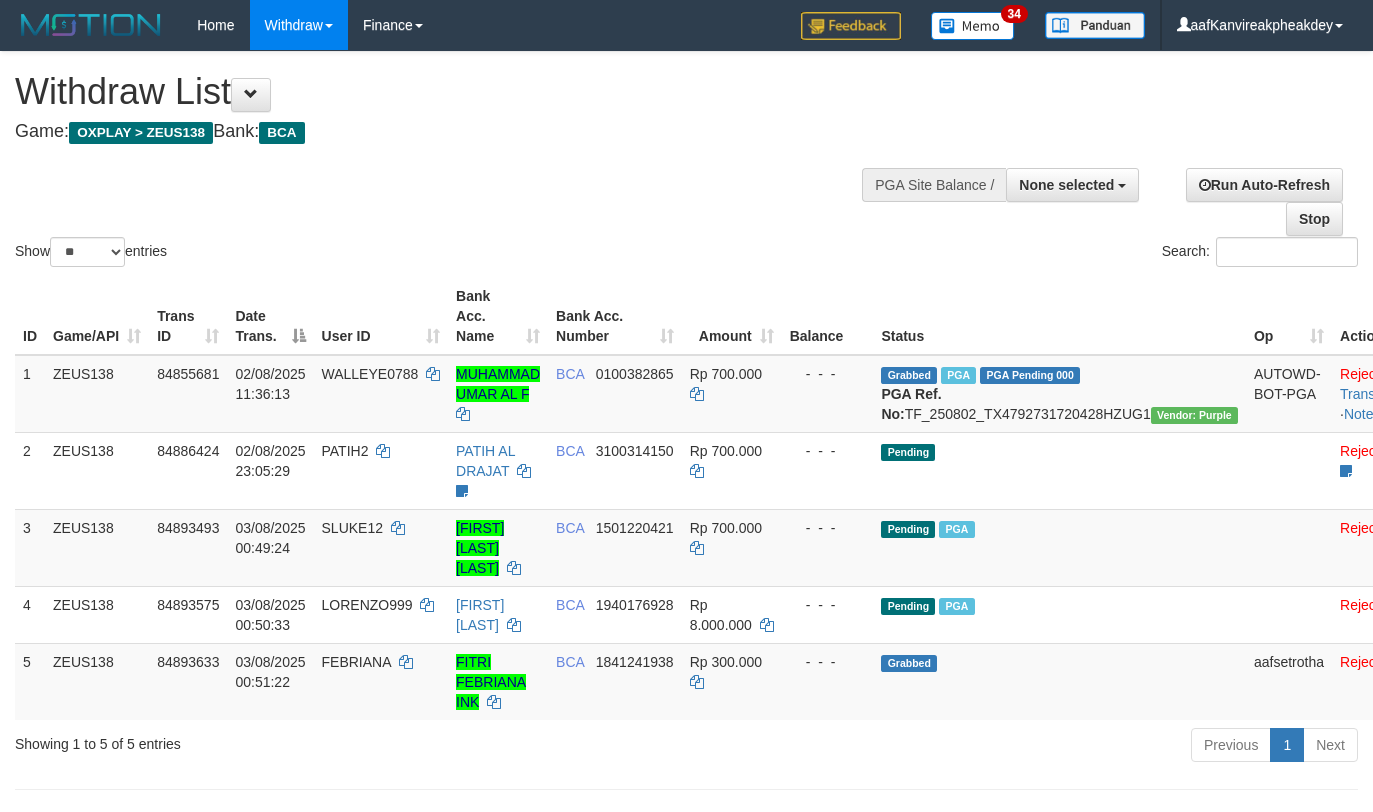 select 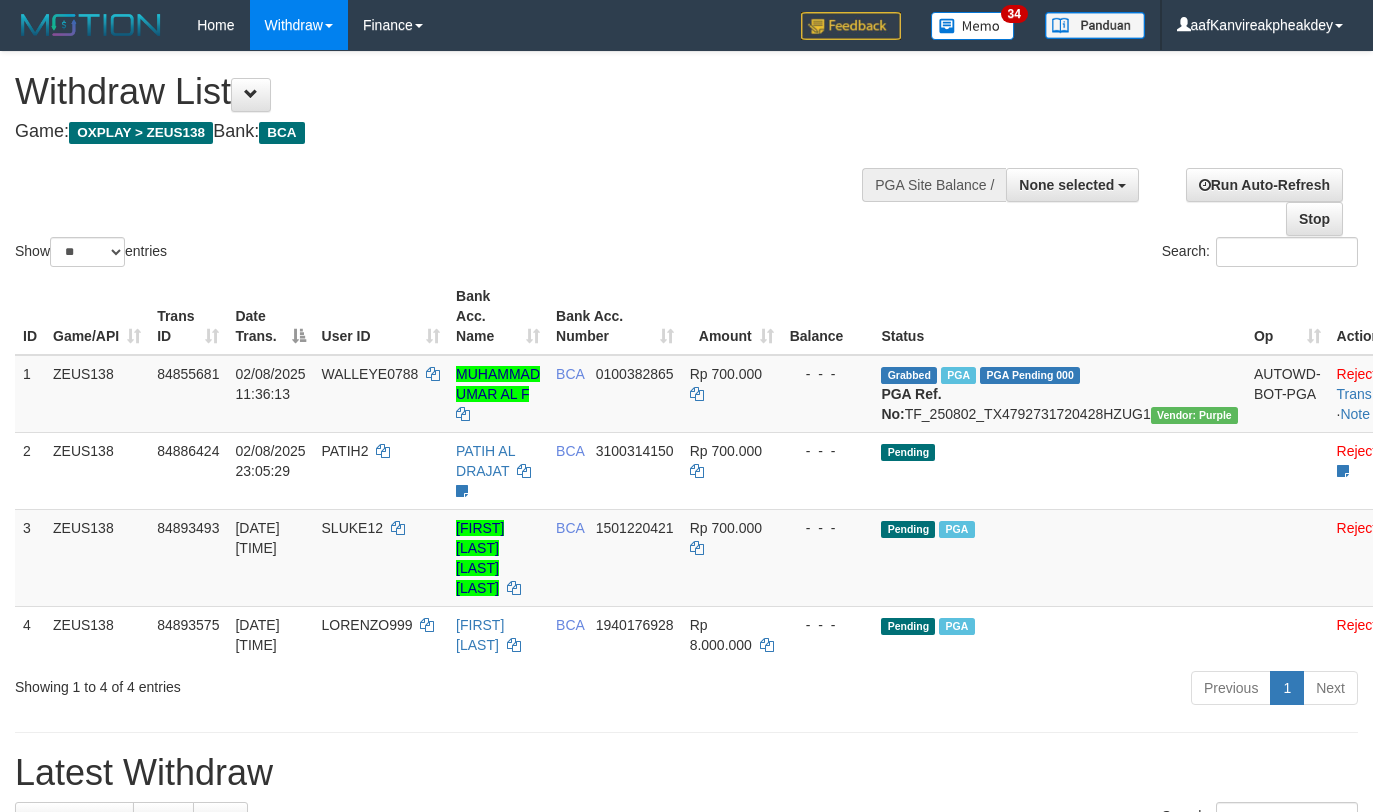 select 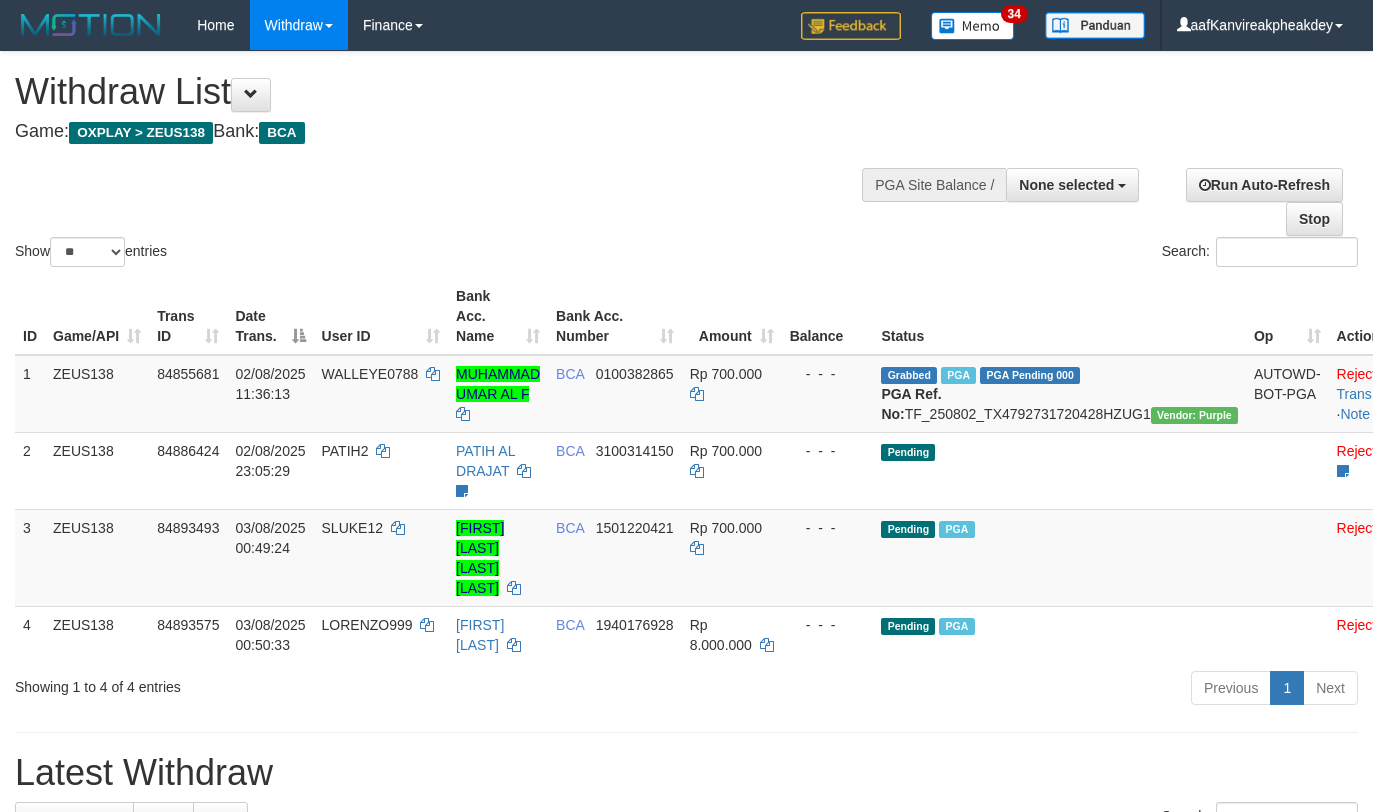 select 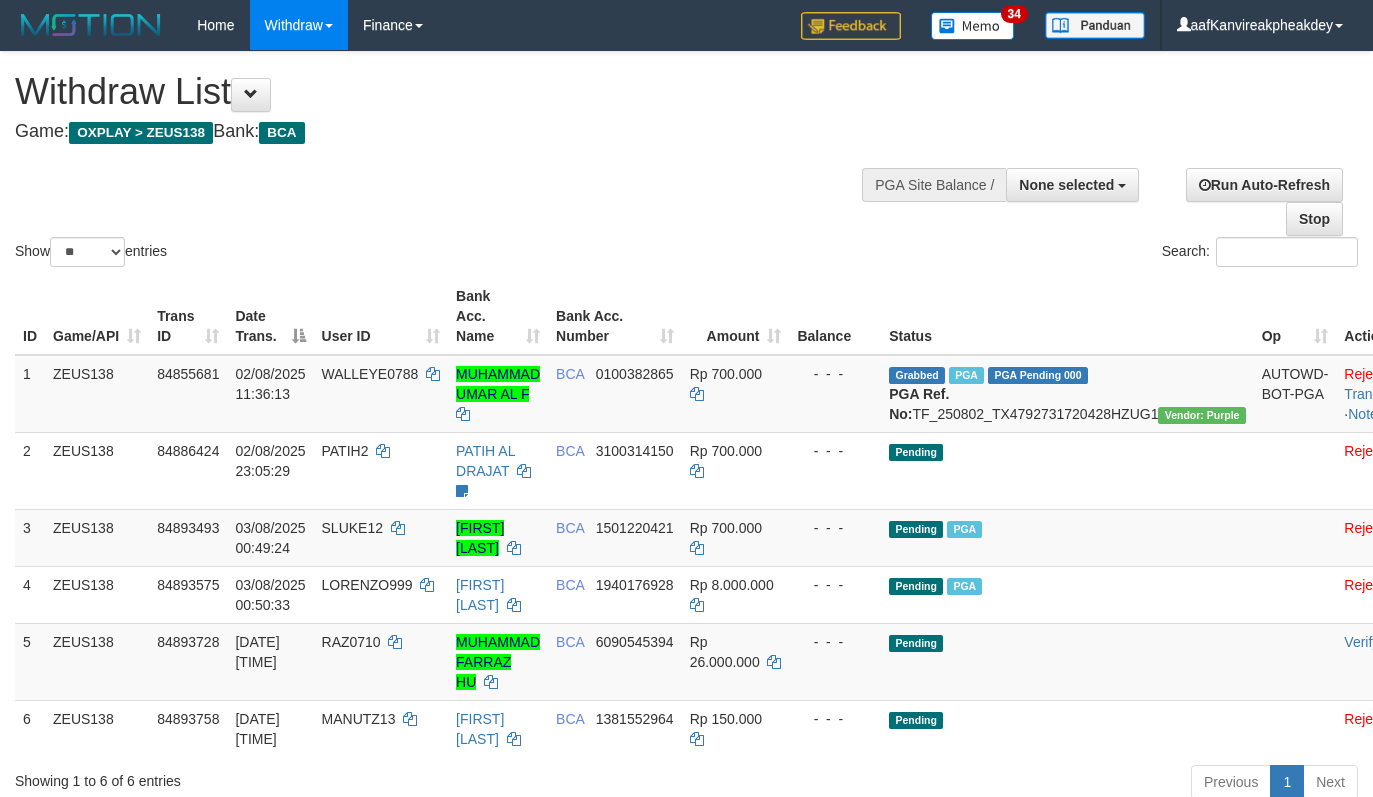 select 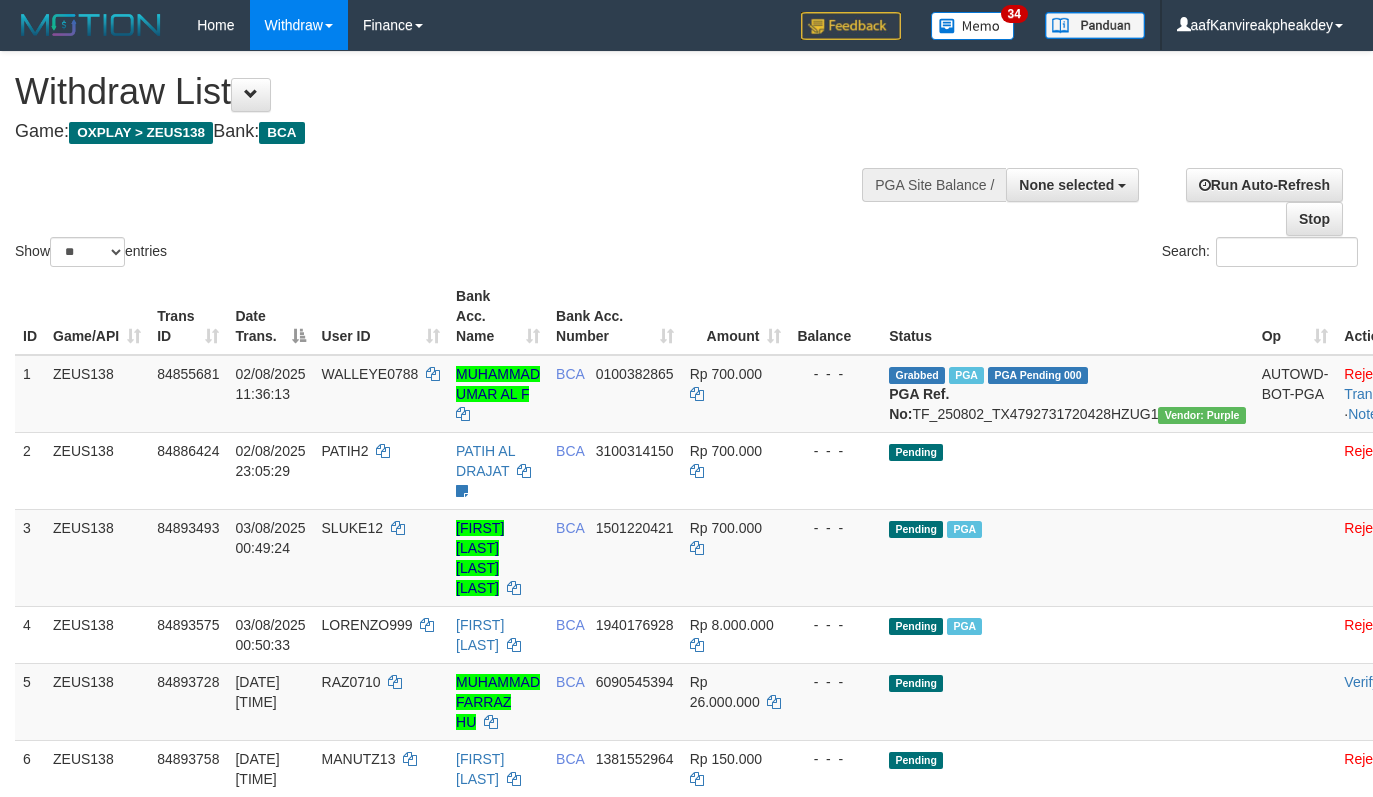 select 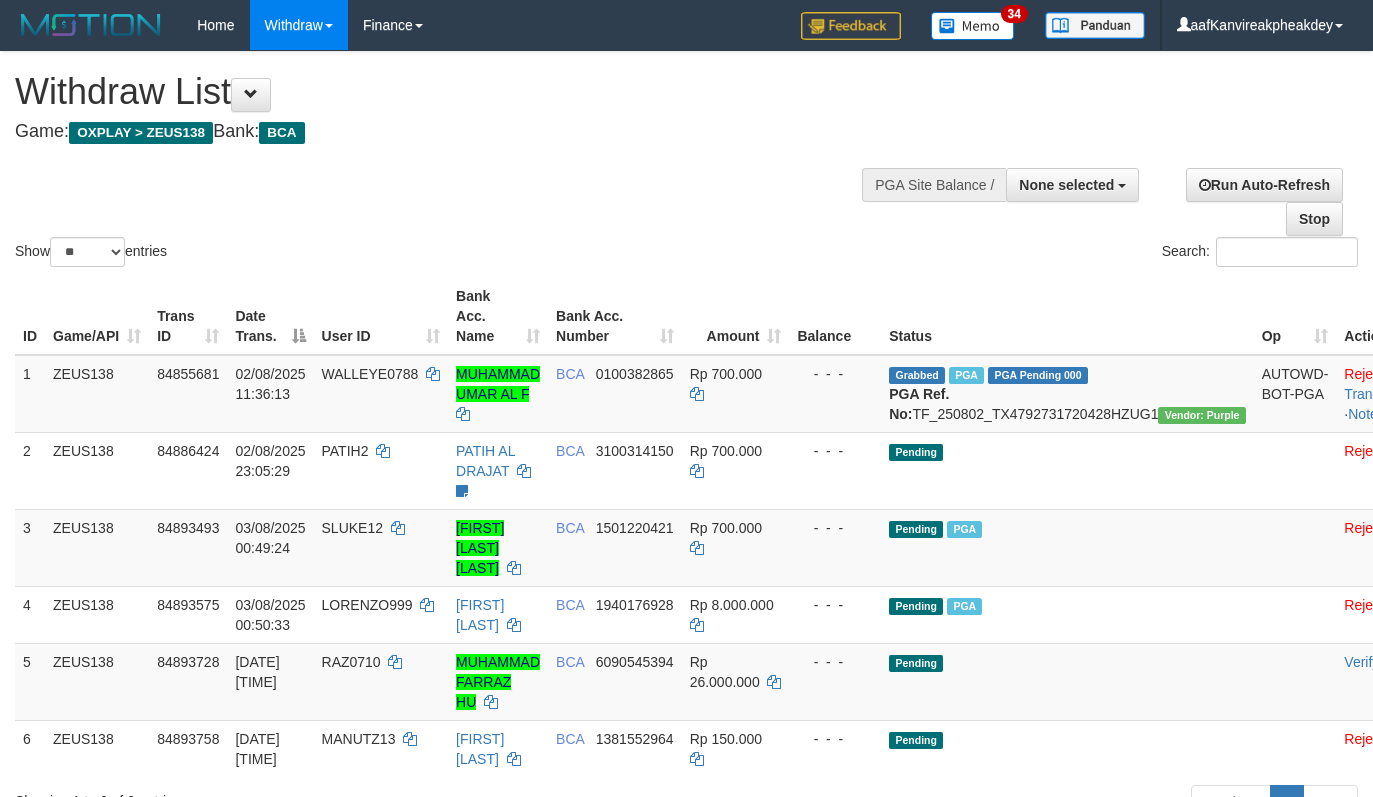 select 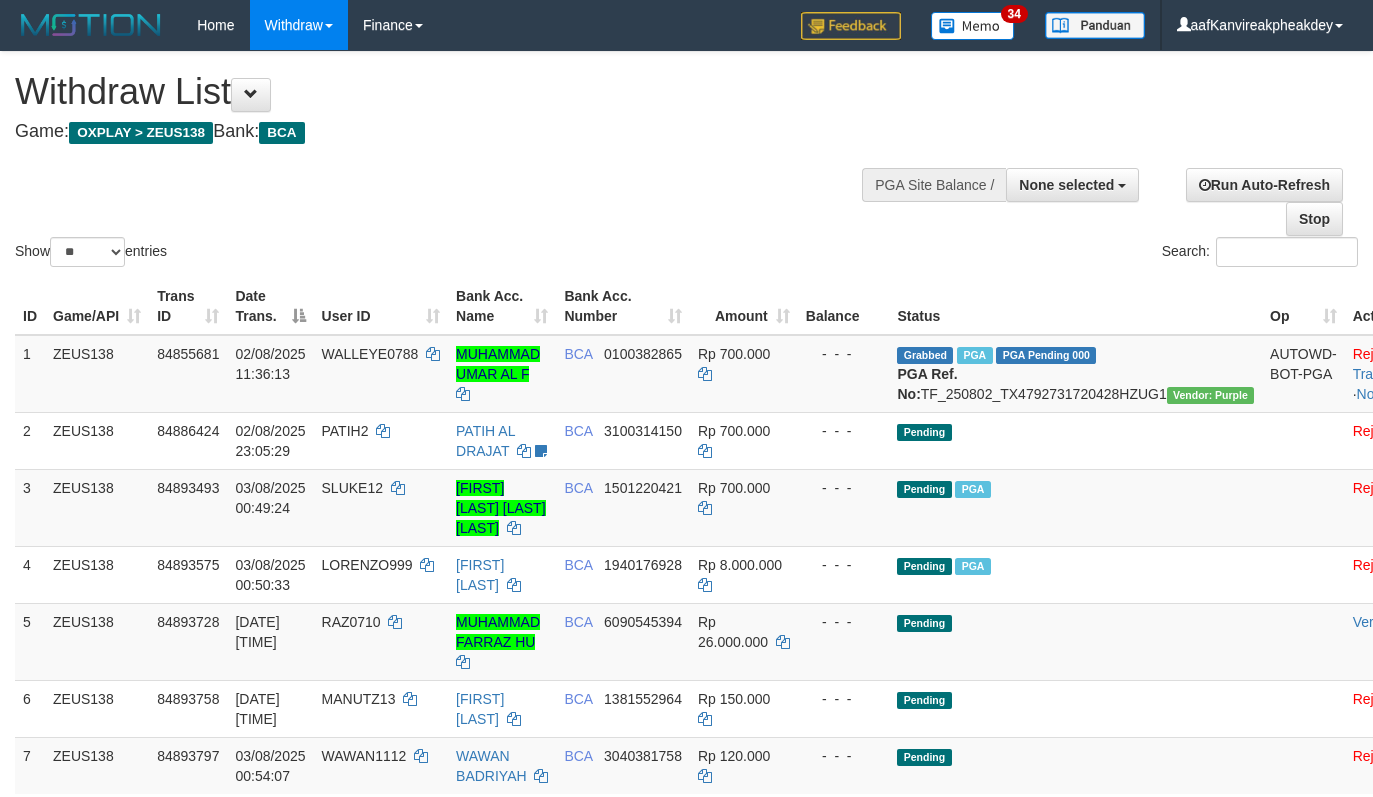select 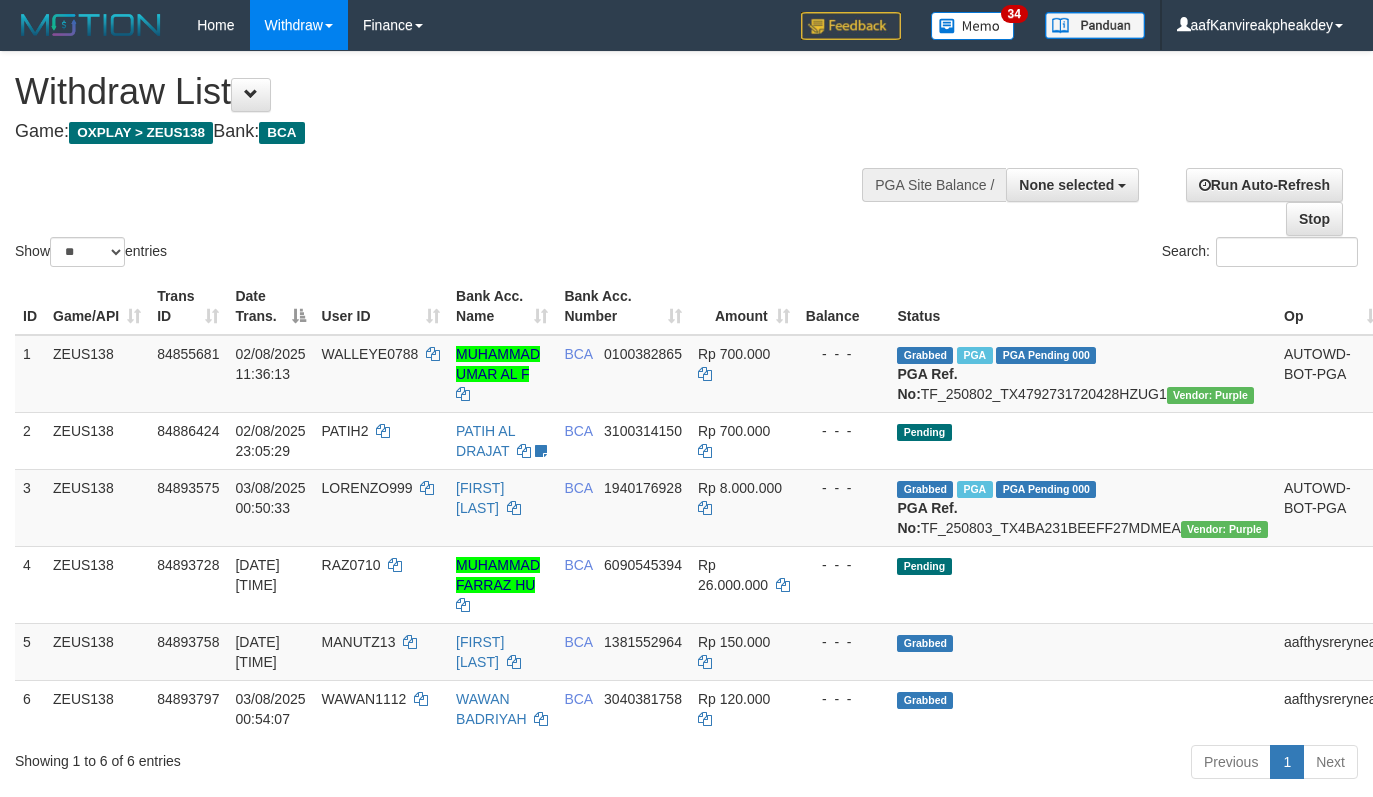 select 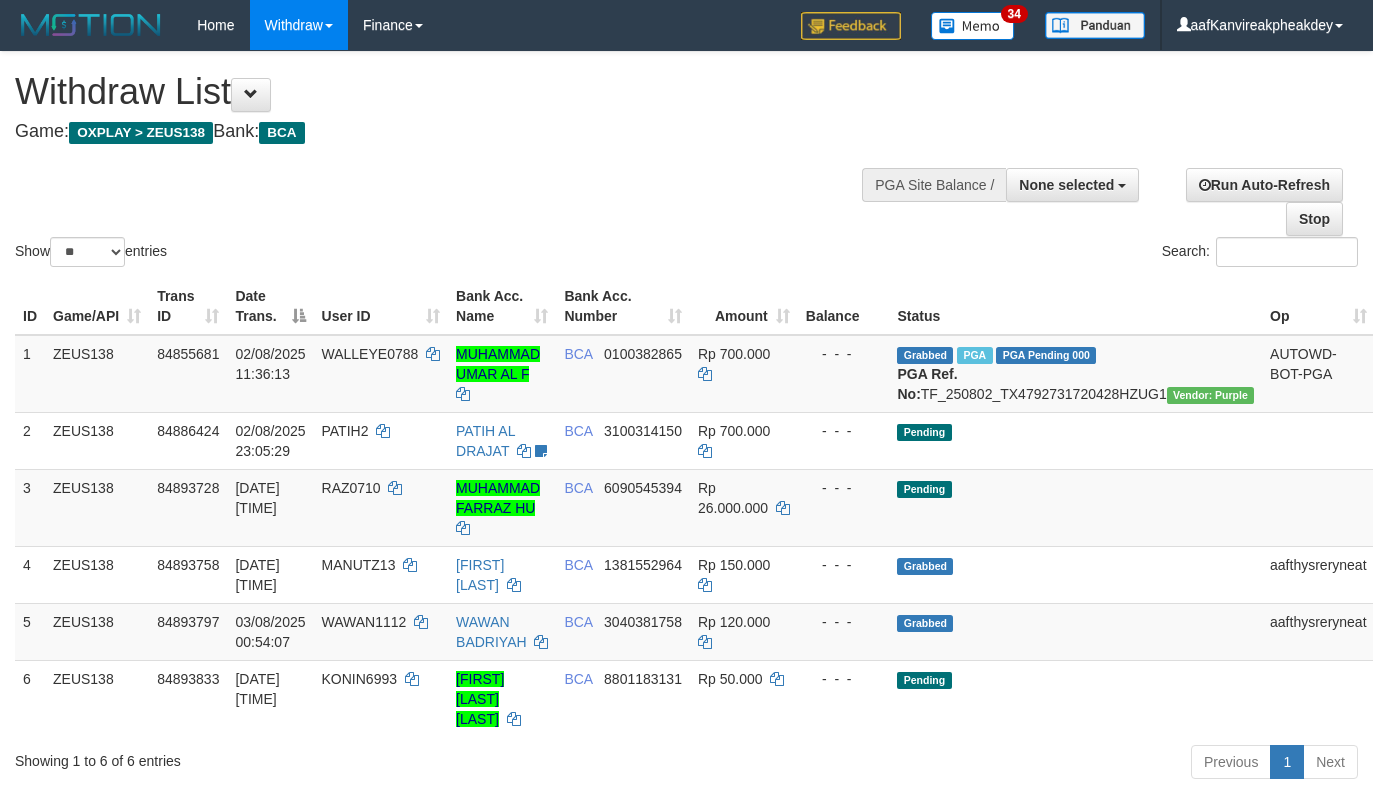 select 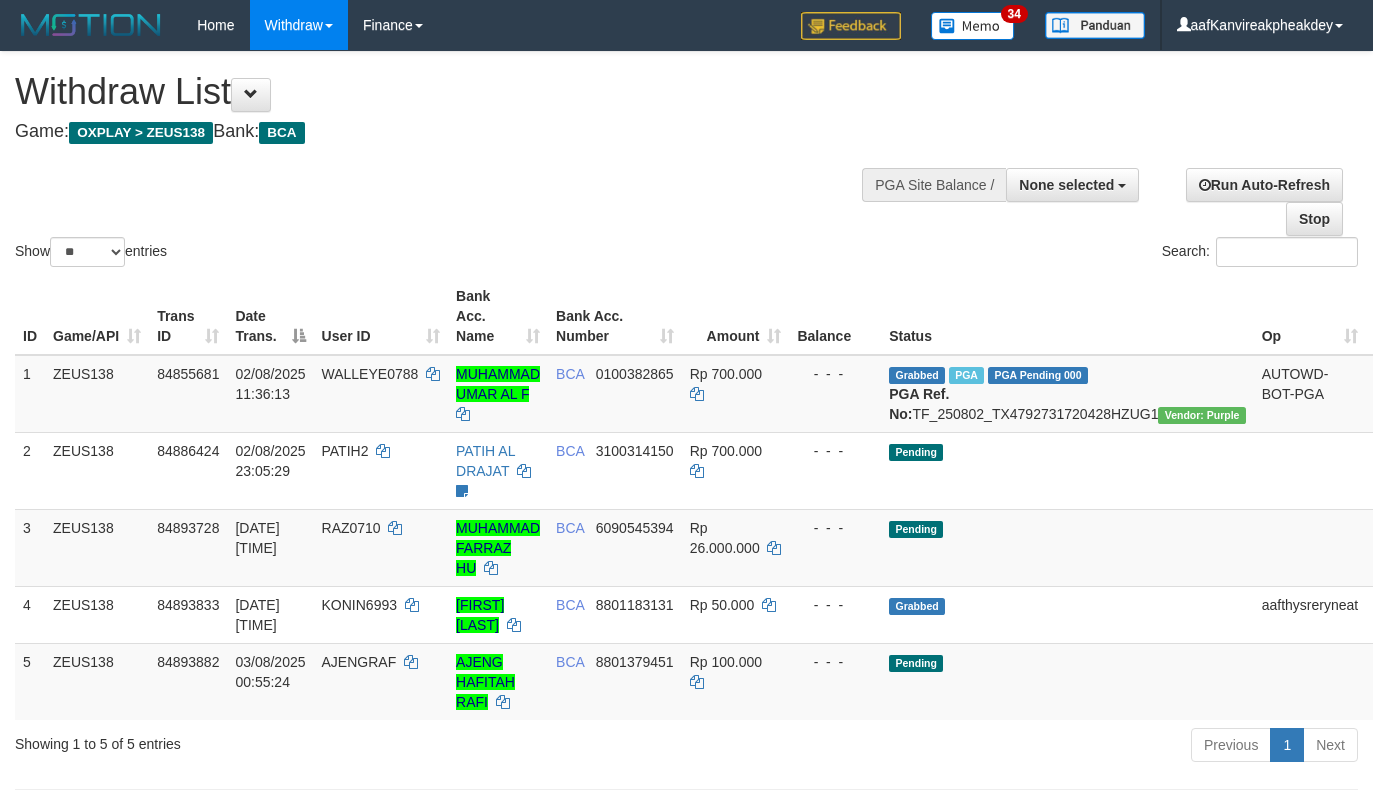 select 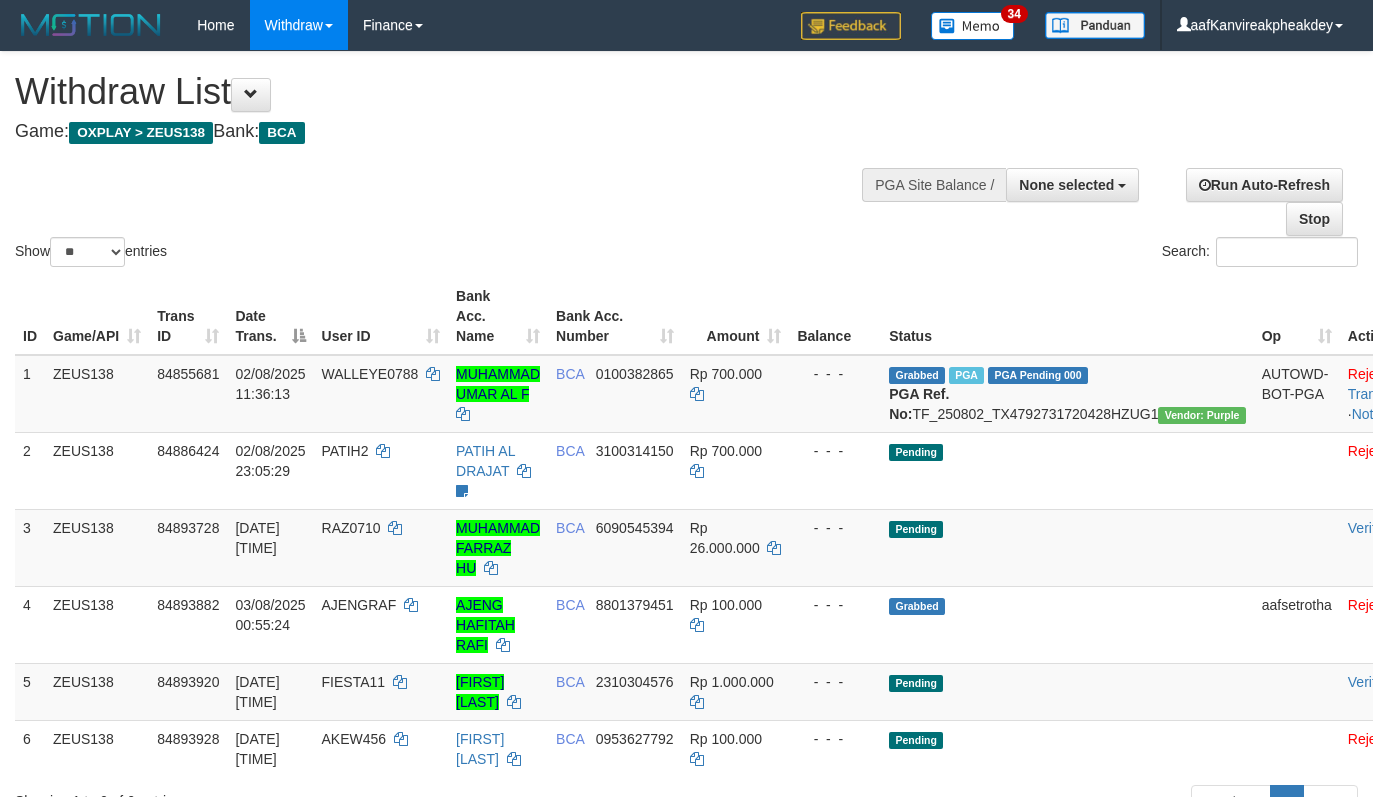 select 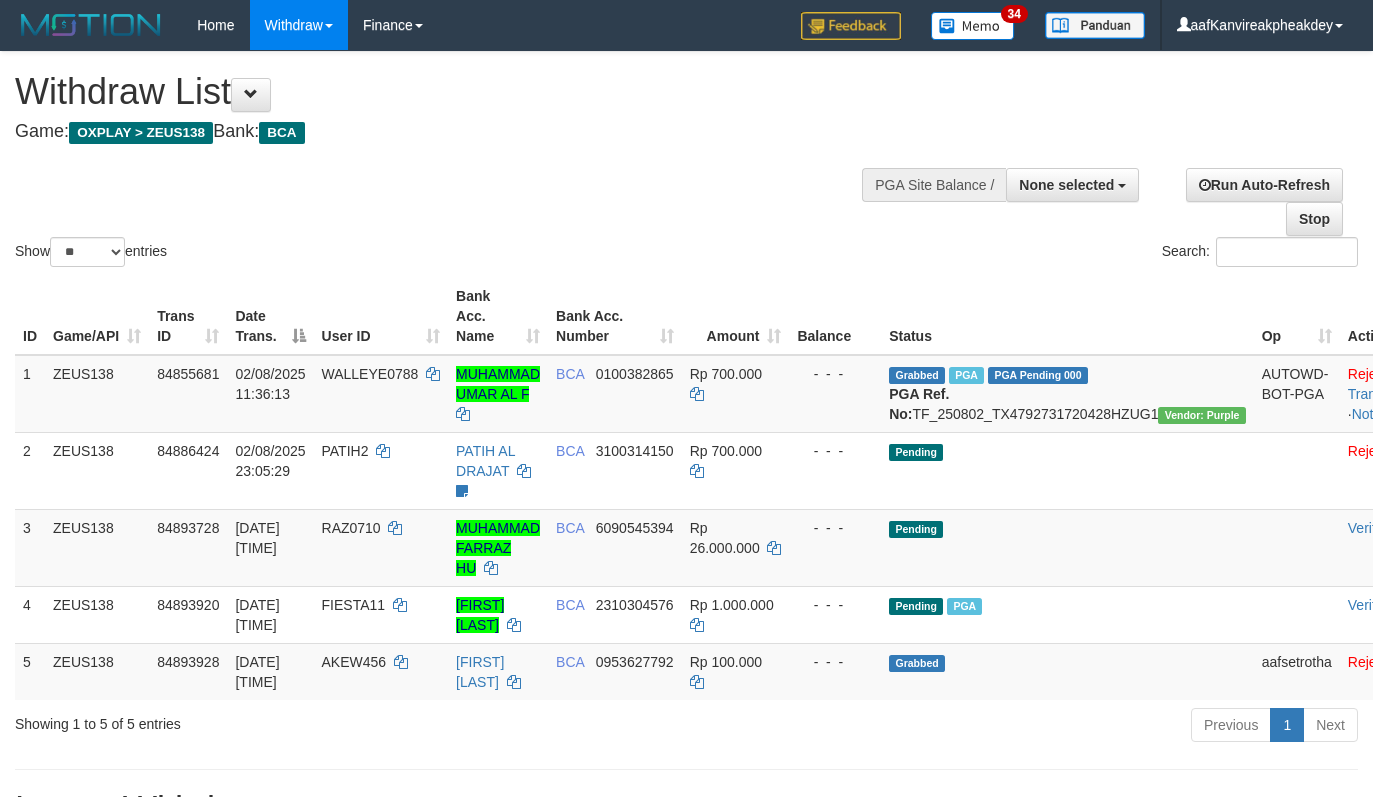 select 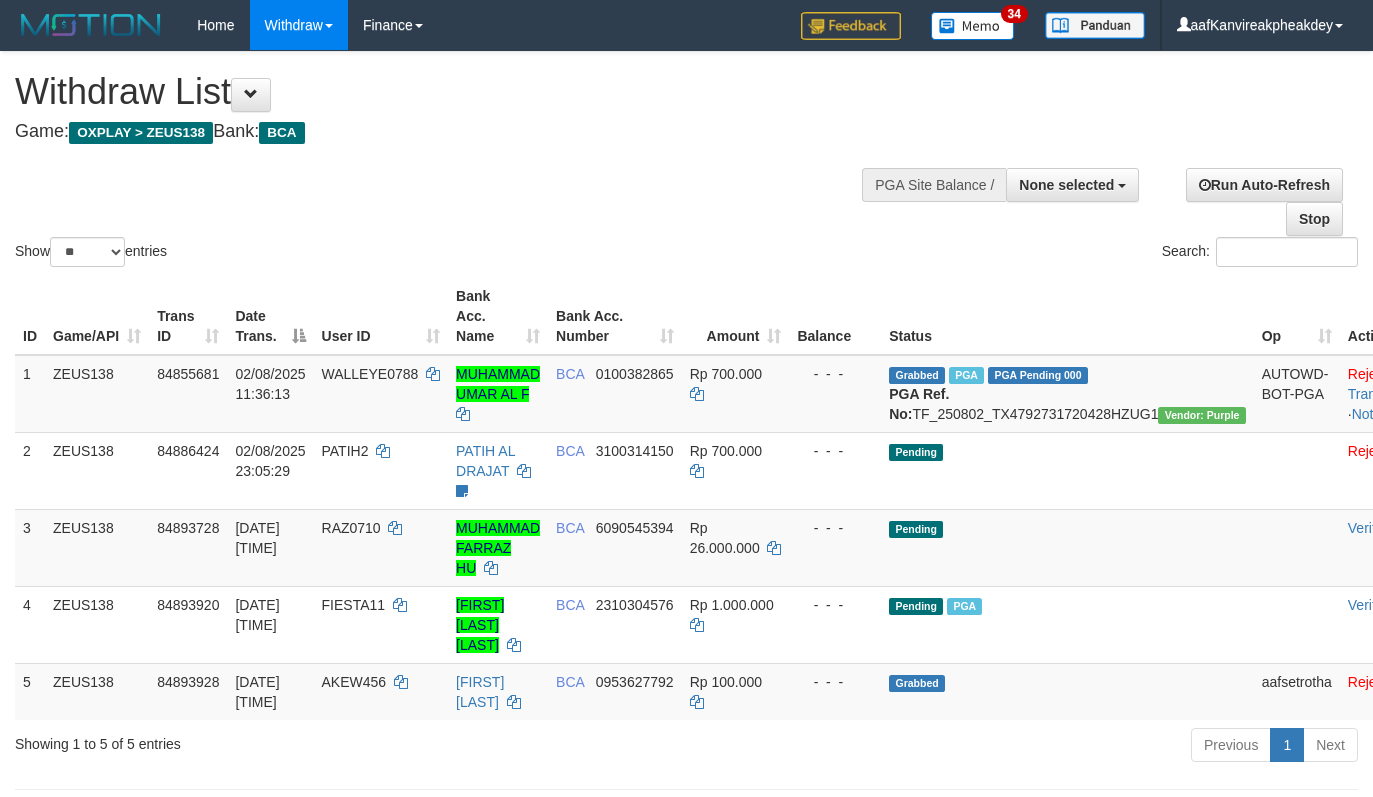 select 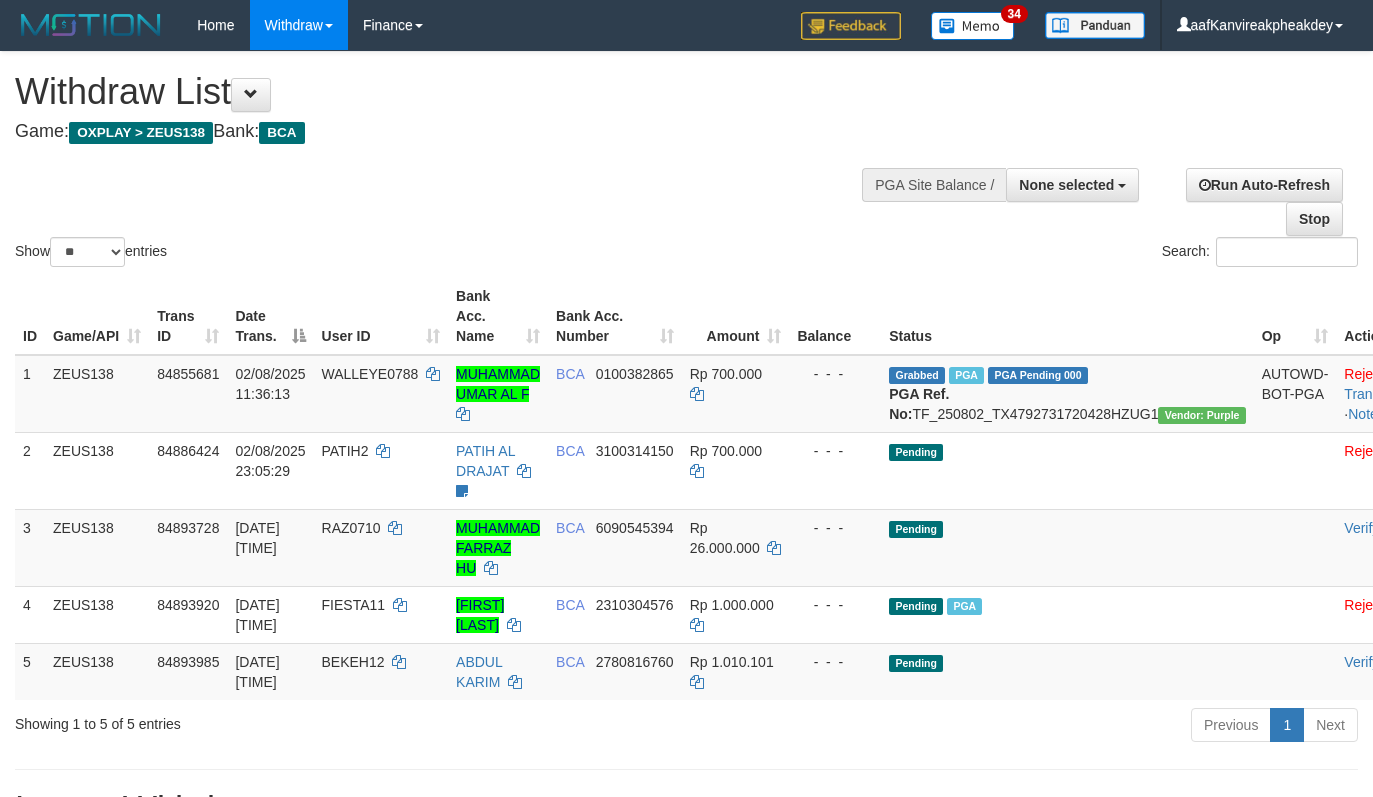 select 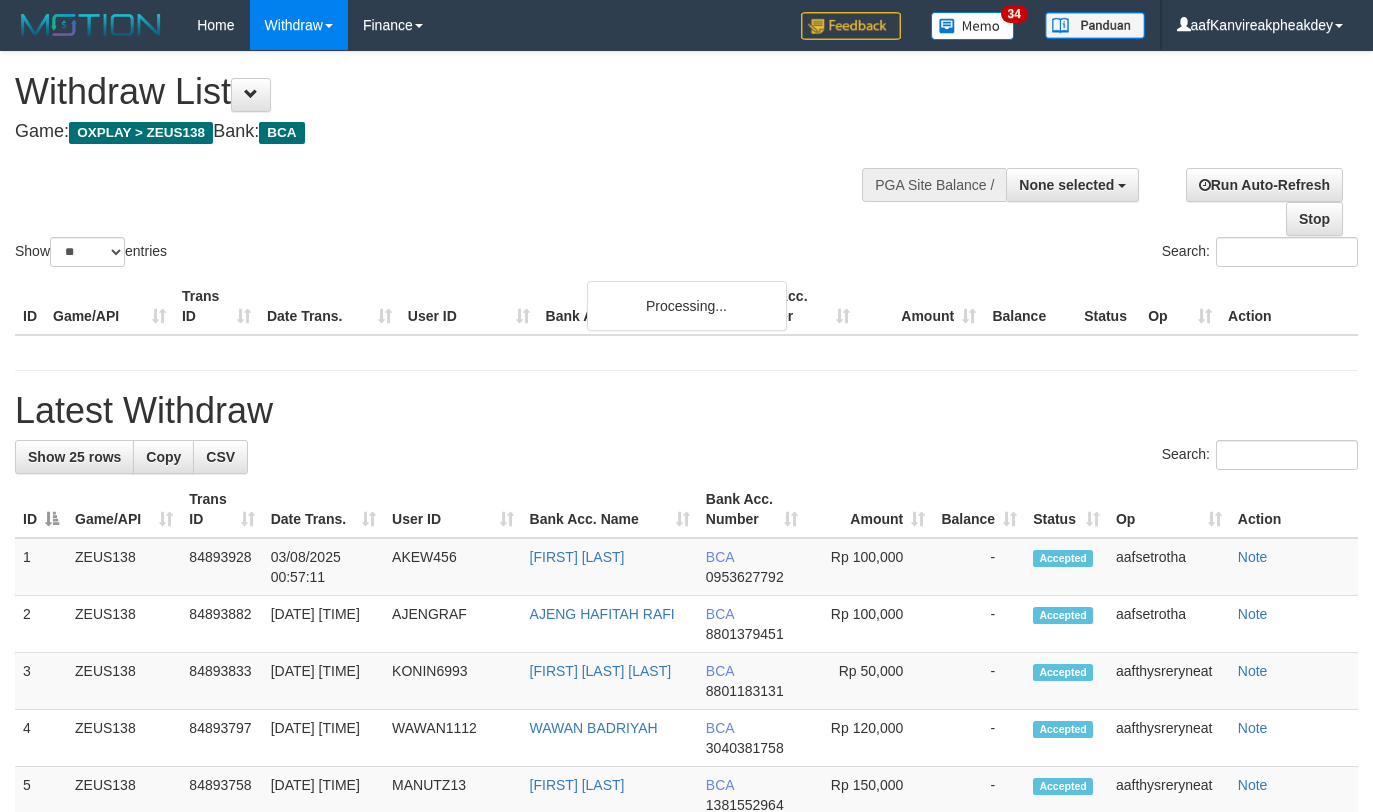 select 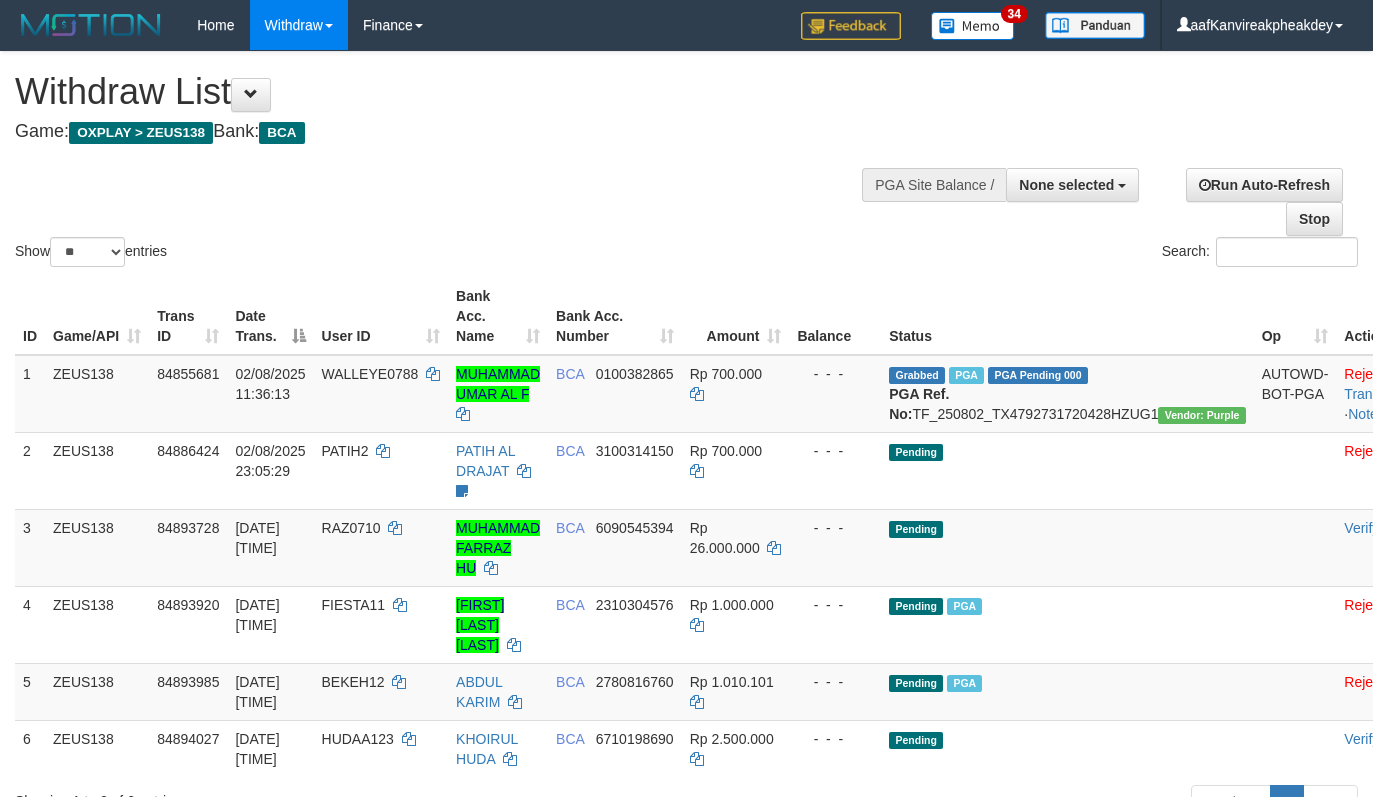 select 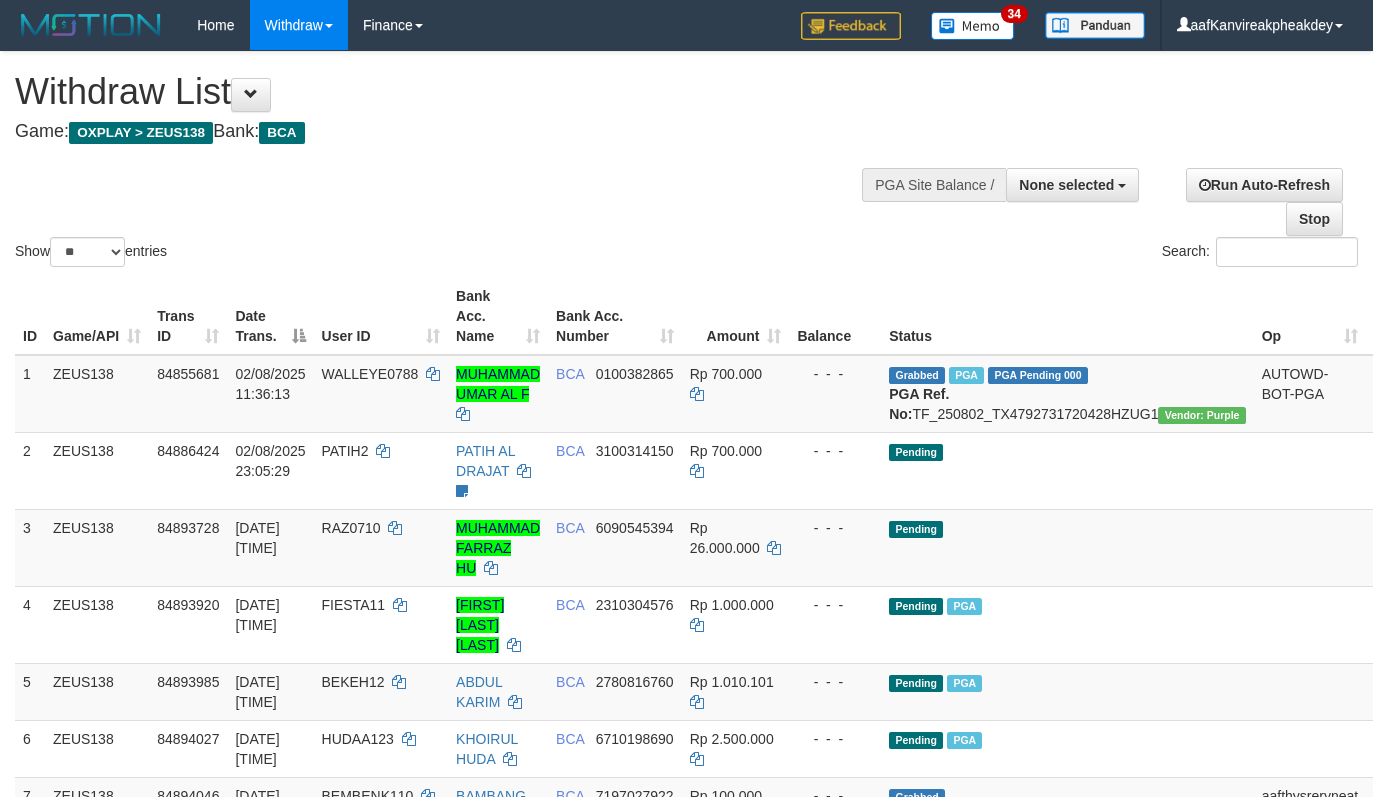 select 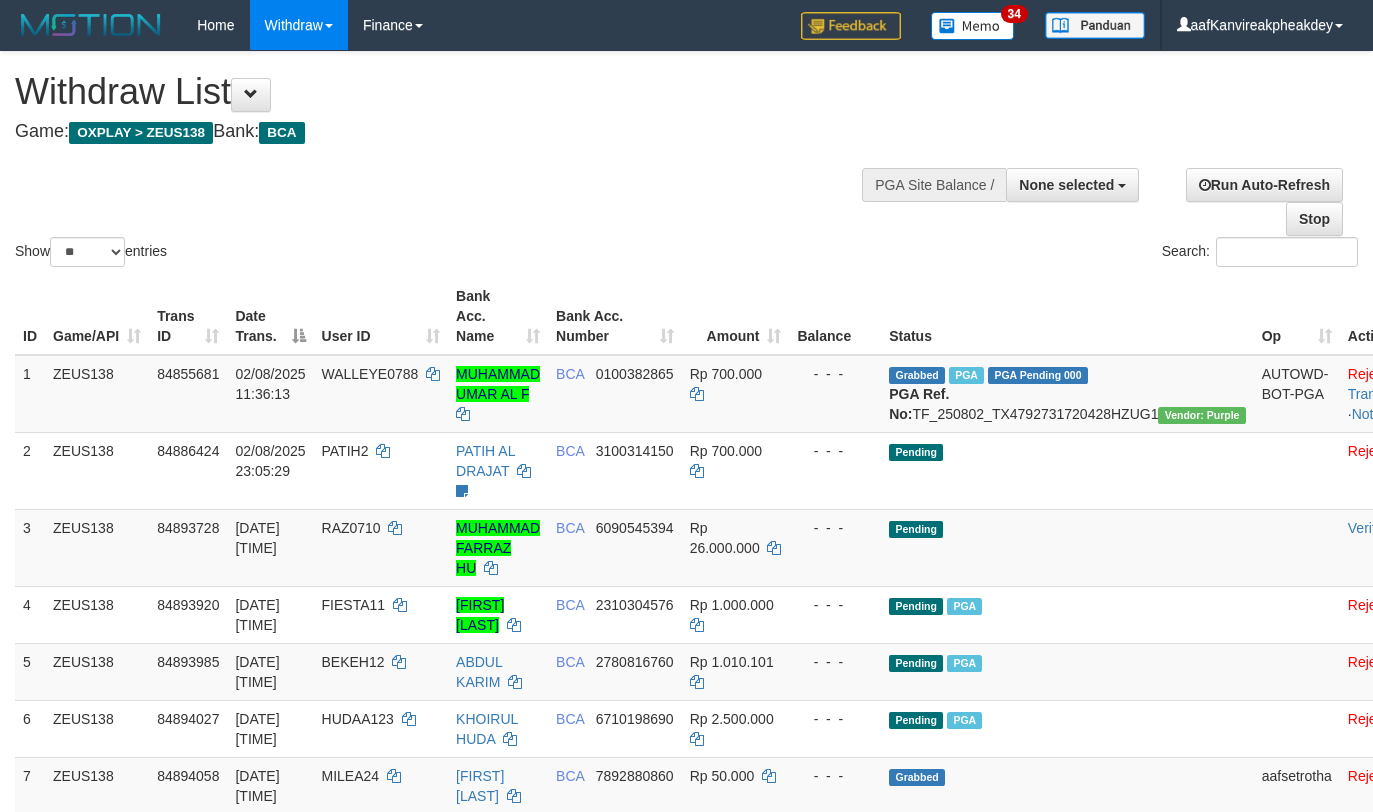 select 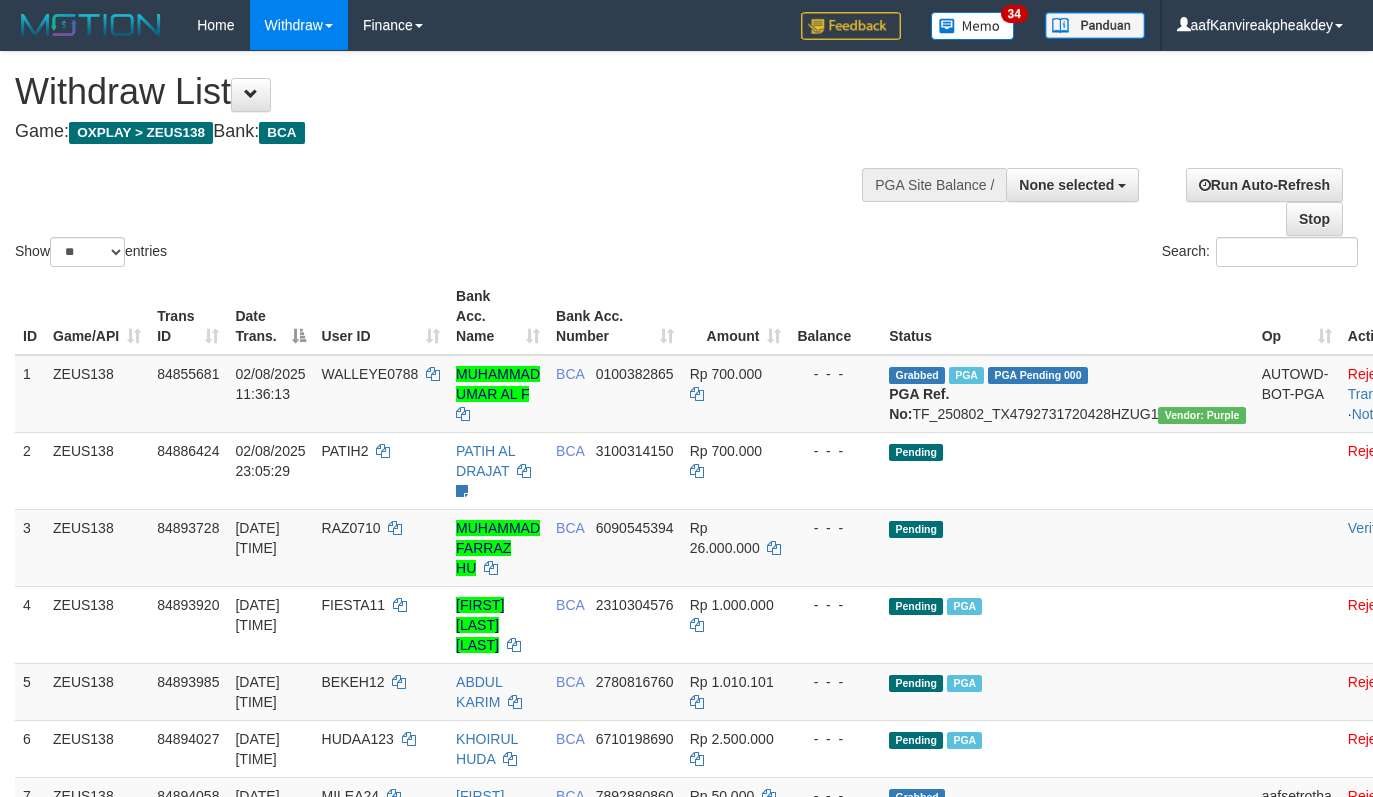 select 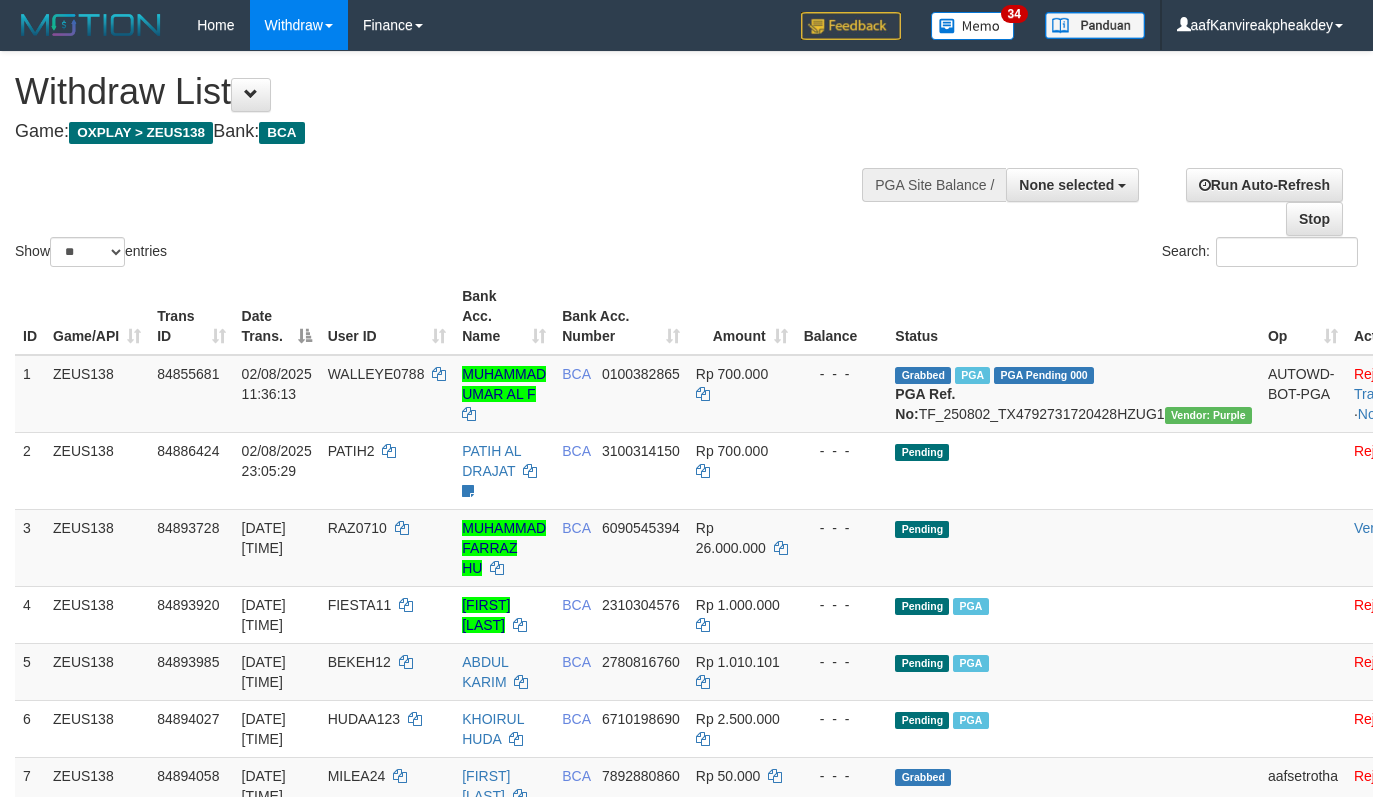select 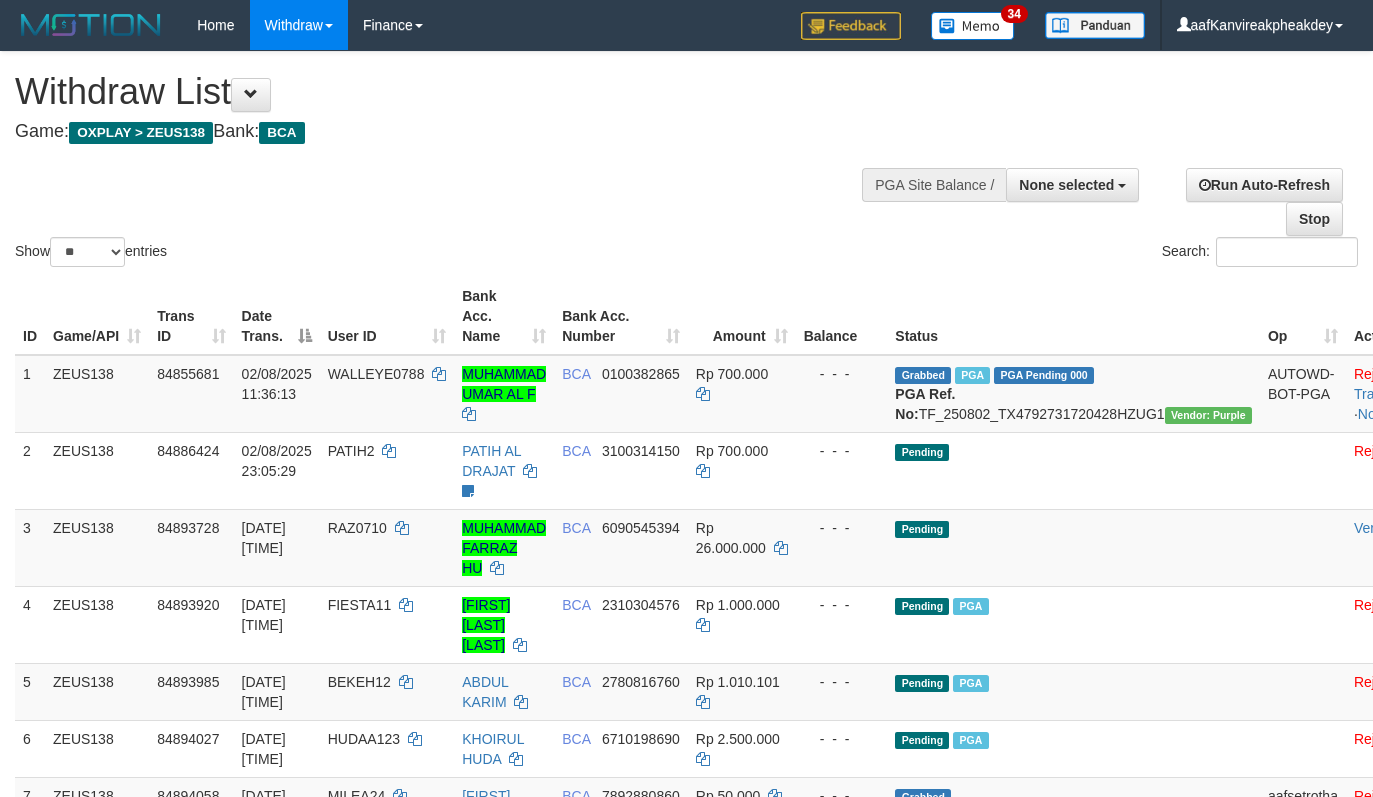 select 